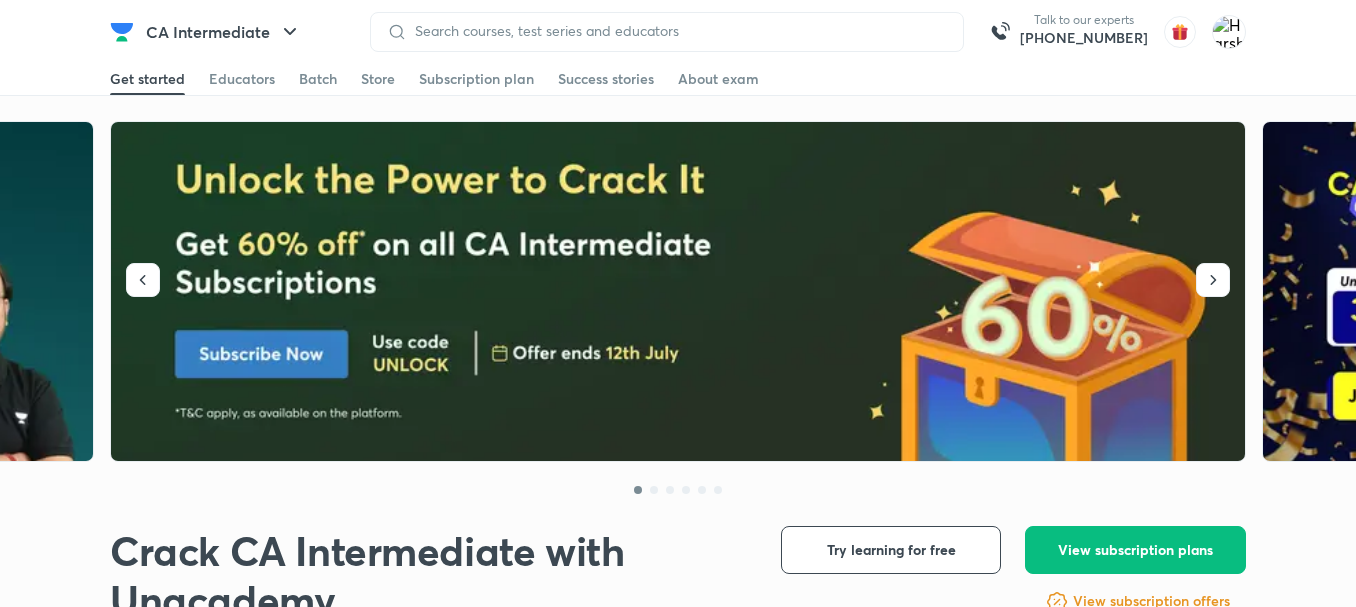 scroll, scrollTop: 0, scrollLeft: 0, axis: both 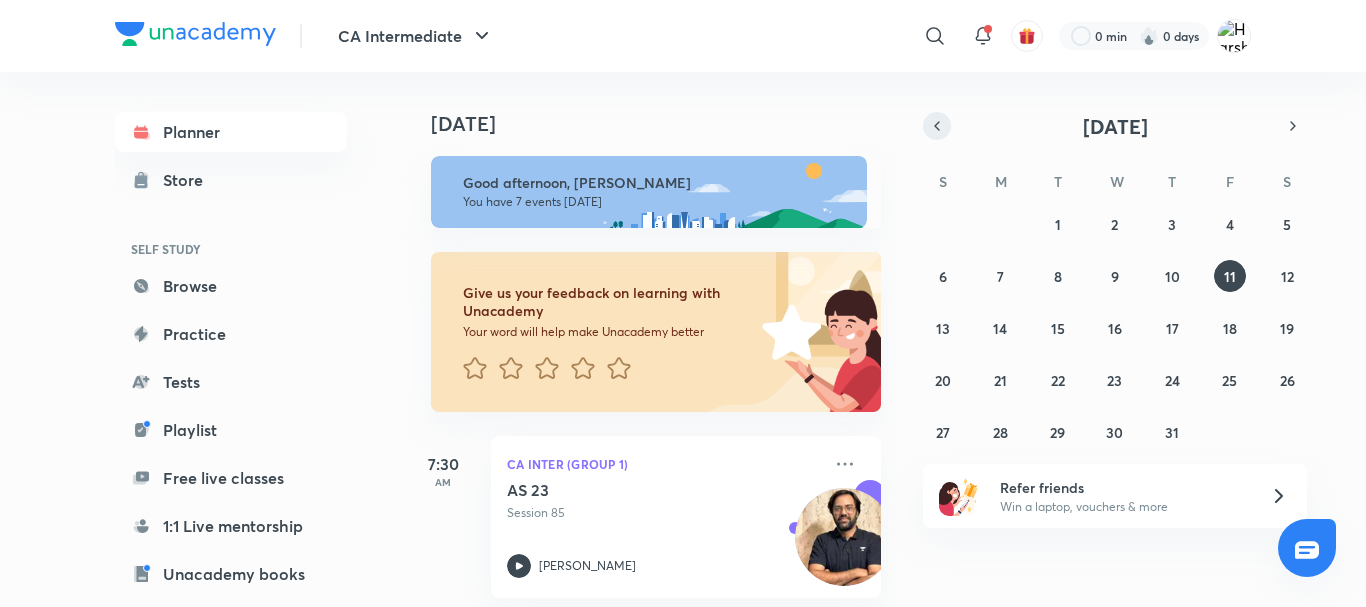 click 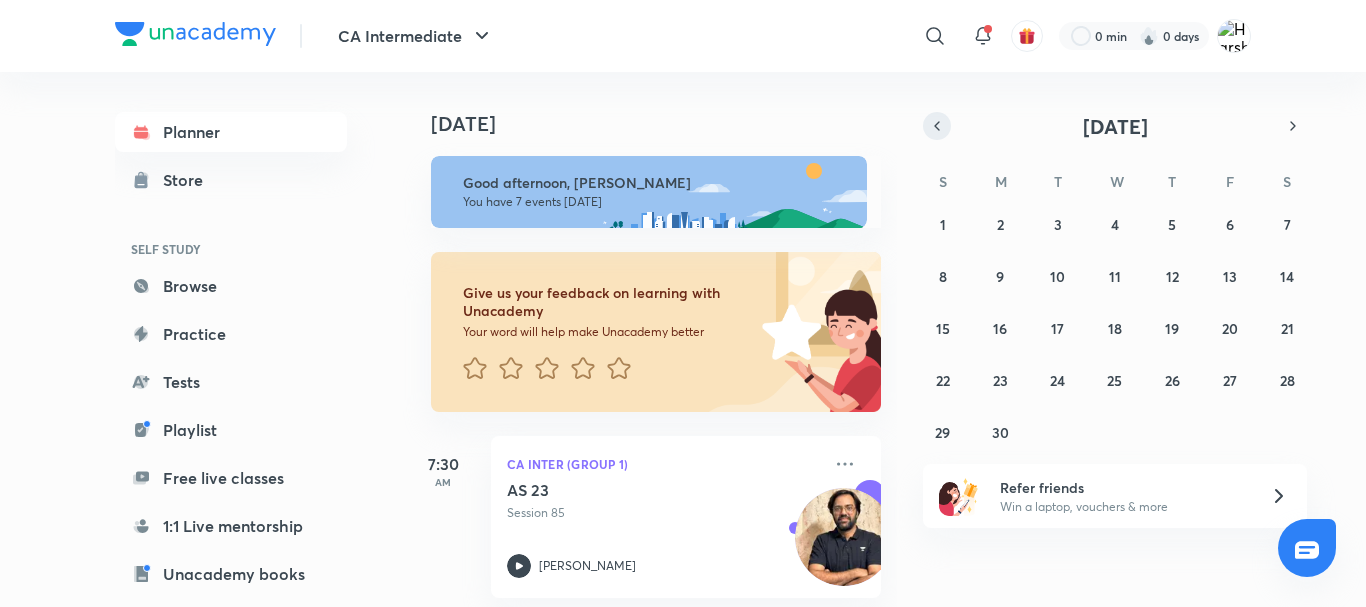 click 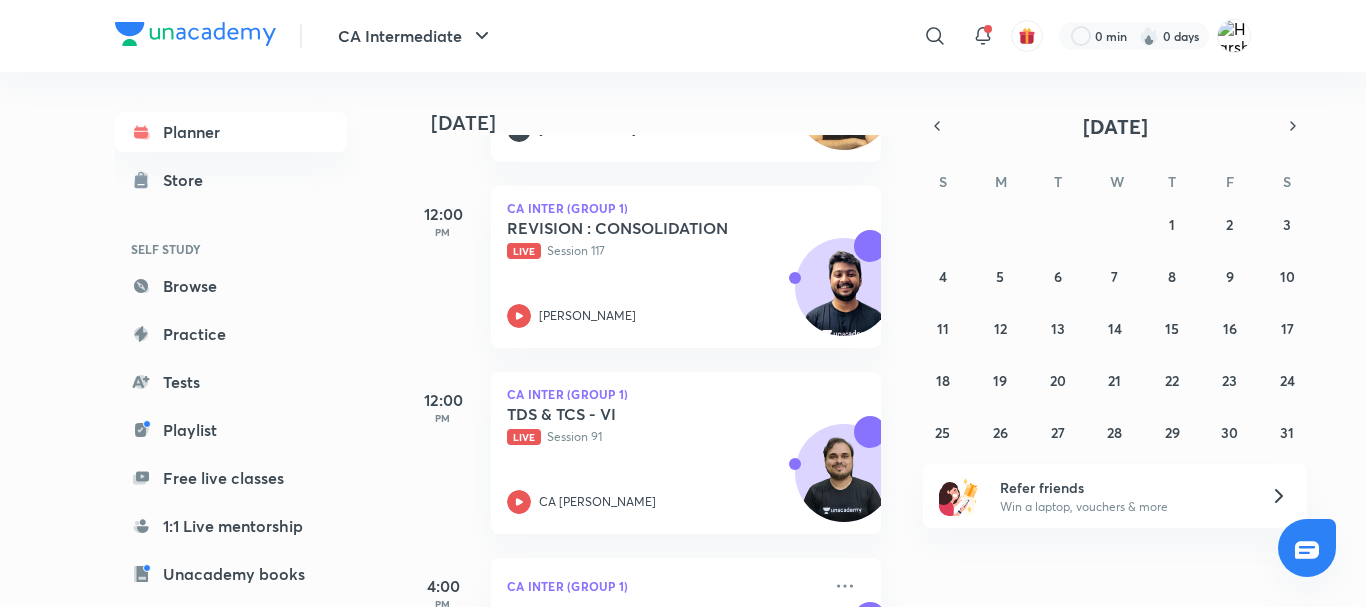 scroll, scrollTop: 408, scrollLeft: 0, axis: vertical 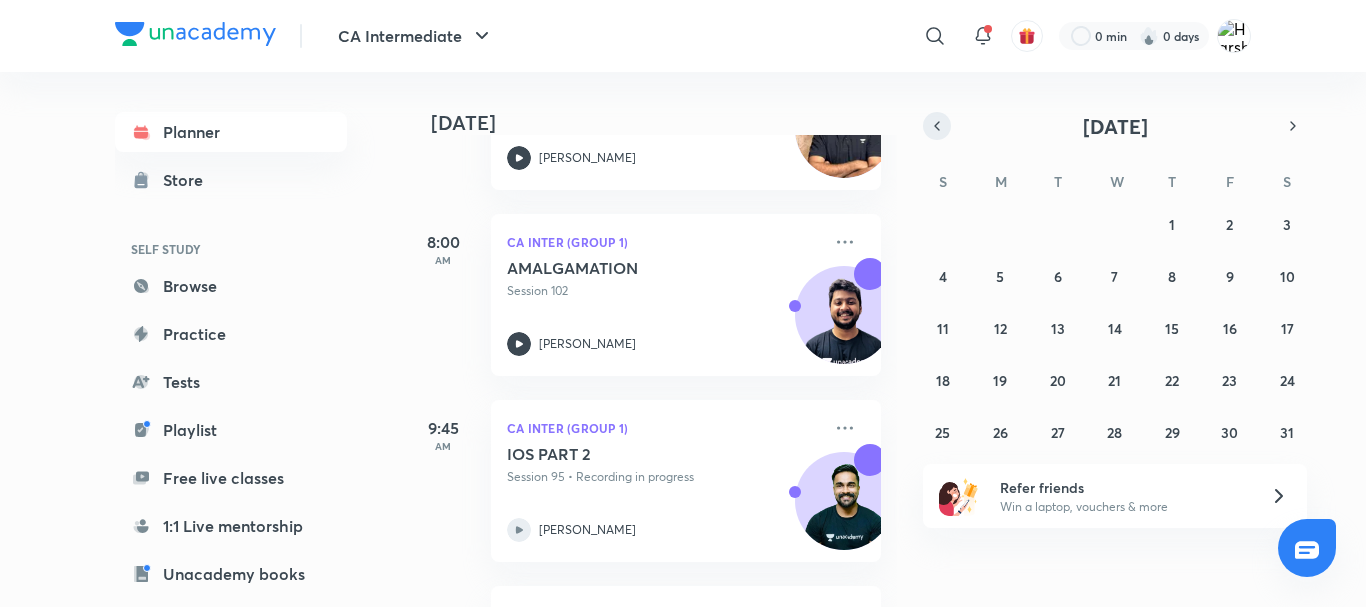 click 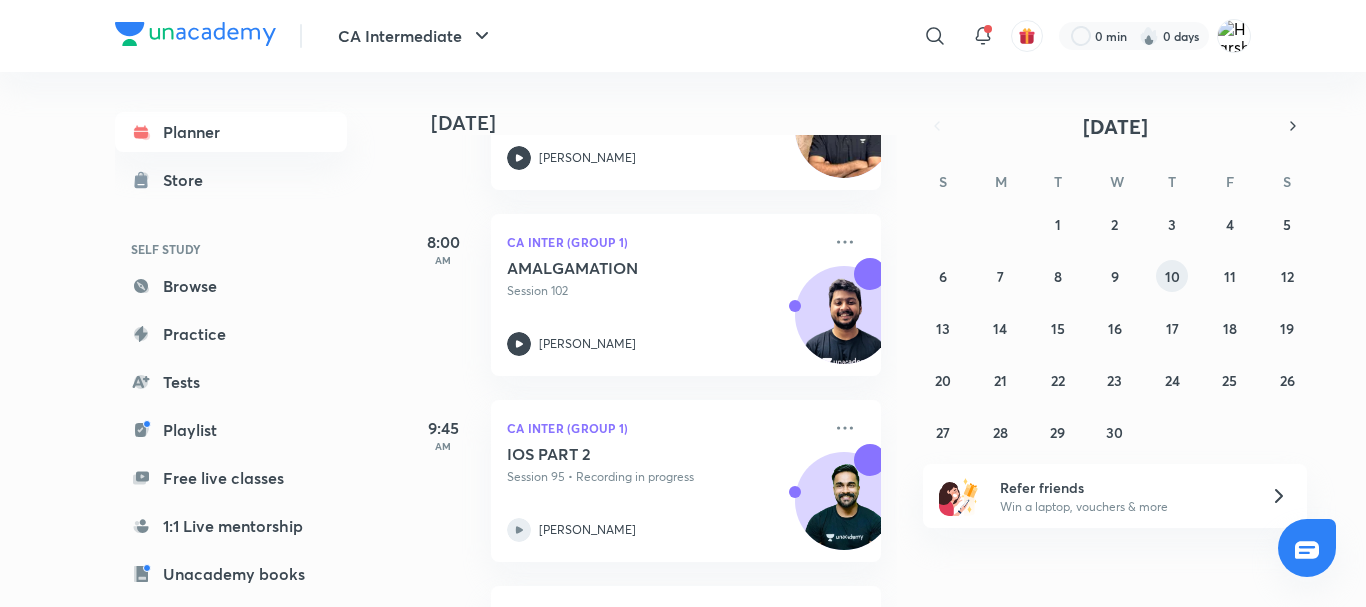click on "10" at bounding box center [1172, 276] 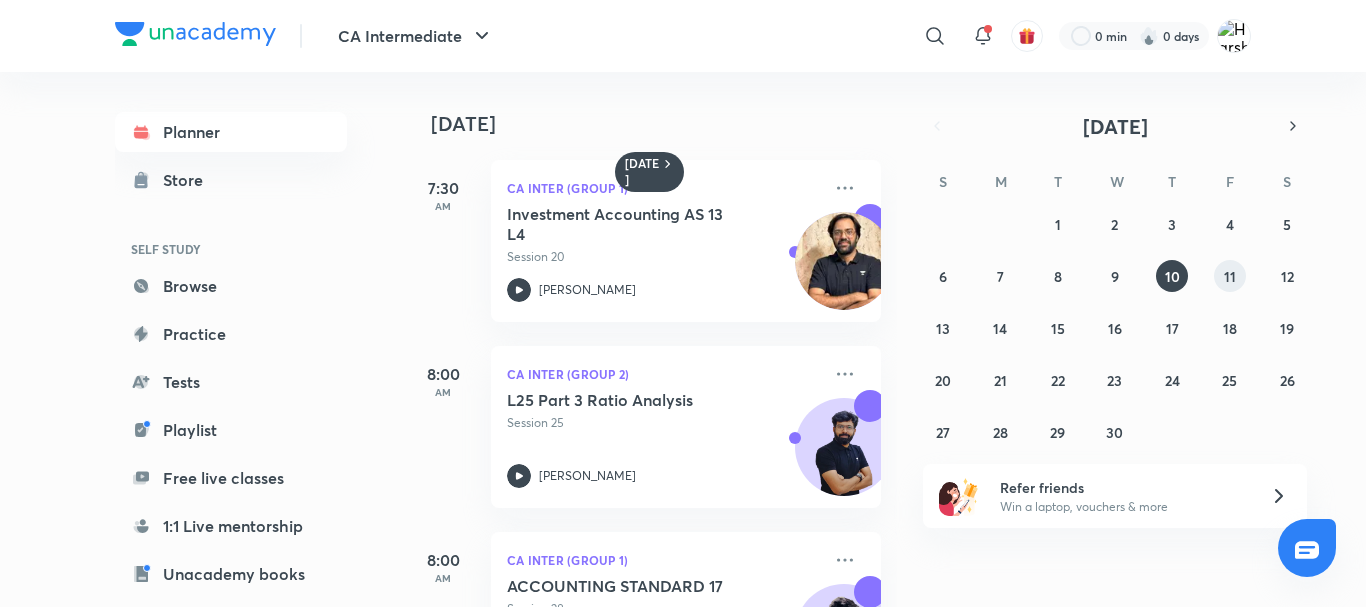 click on "11" at bounding box center (1230, 276) 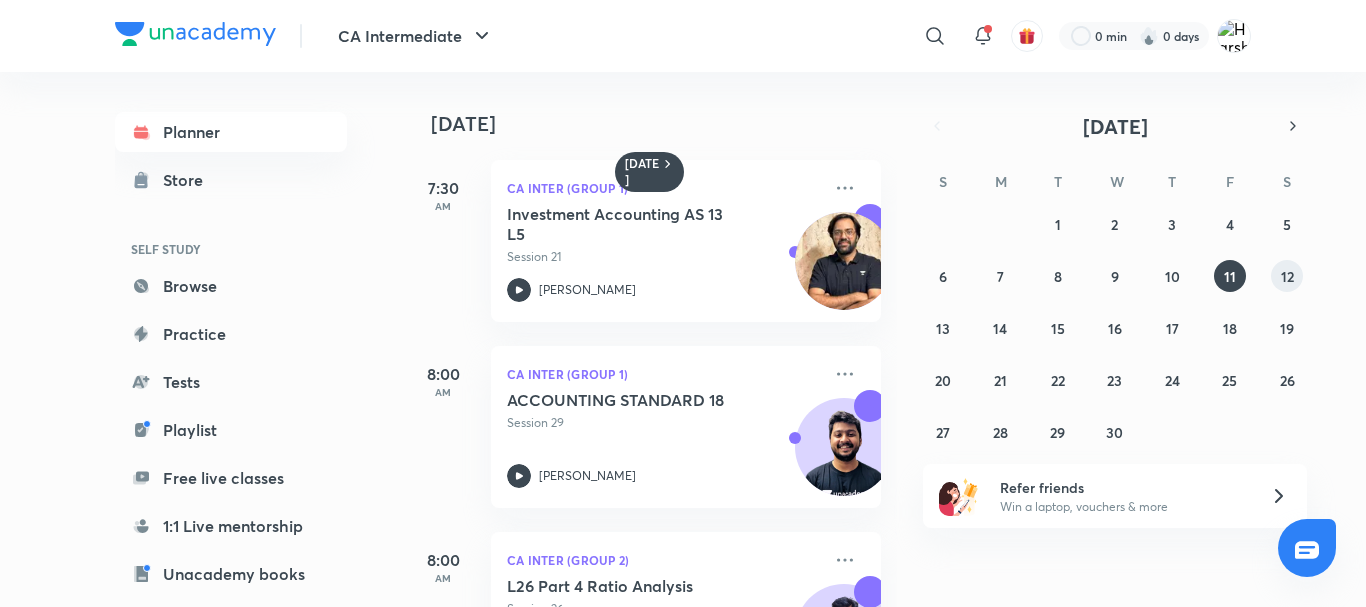click on "12" at bounding box center [1287, 276] 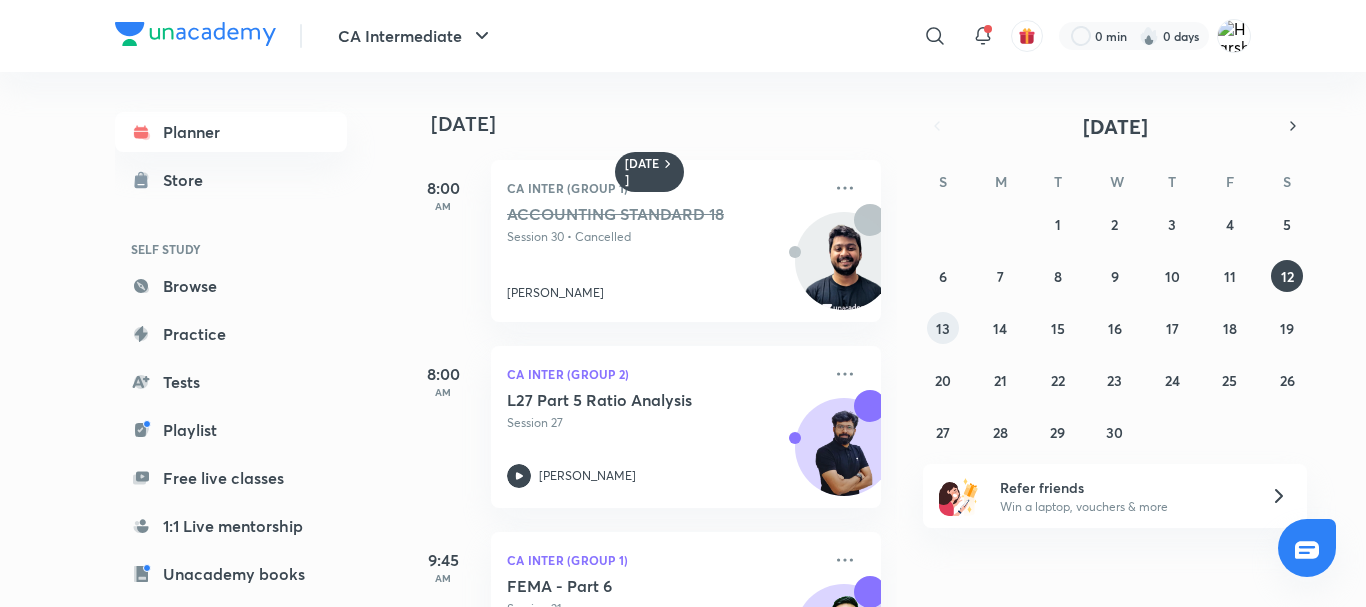 click on "13" at bounding box center [943, 328] 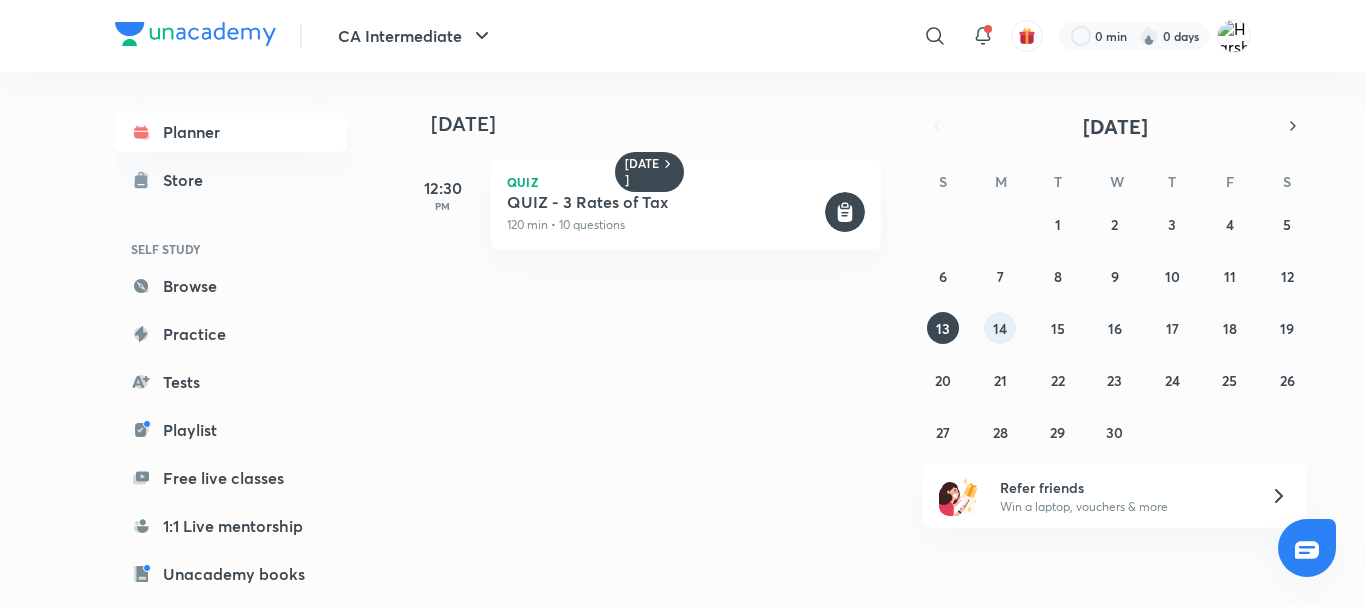 click on "14" at bounding box center (1000, 328) 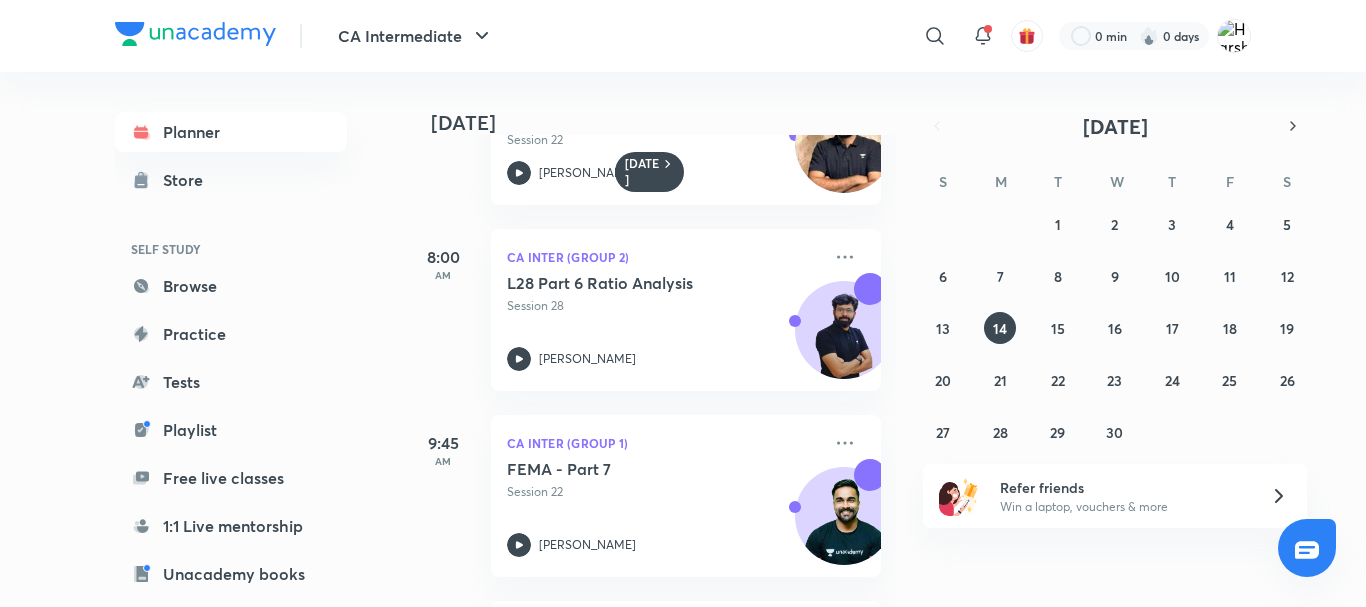 scroll, scrollTop: 0, scrollLeft: 0, axis: both 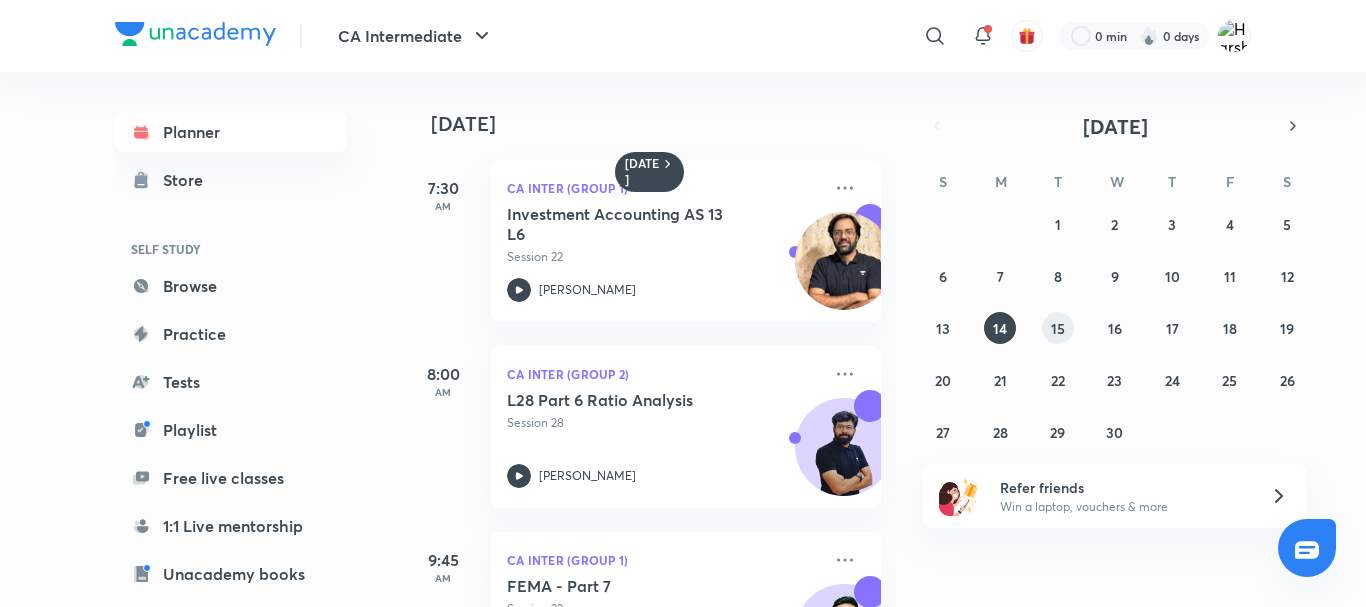 click on "15" at bounding box center [1058, 328] 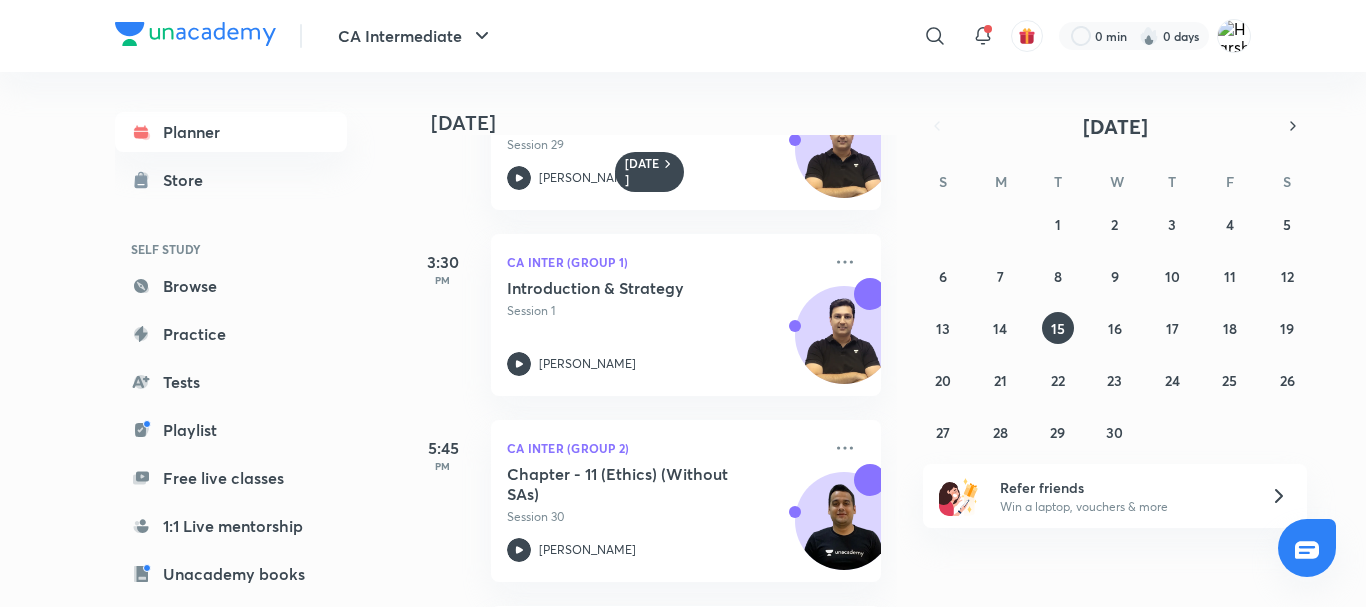 scroll, scrollTop: 868, scrollLeft: 0, axis: vertical 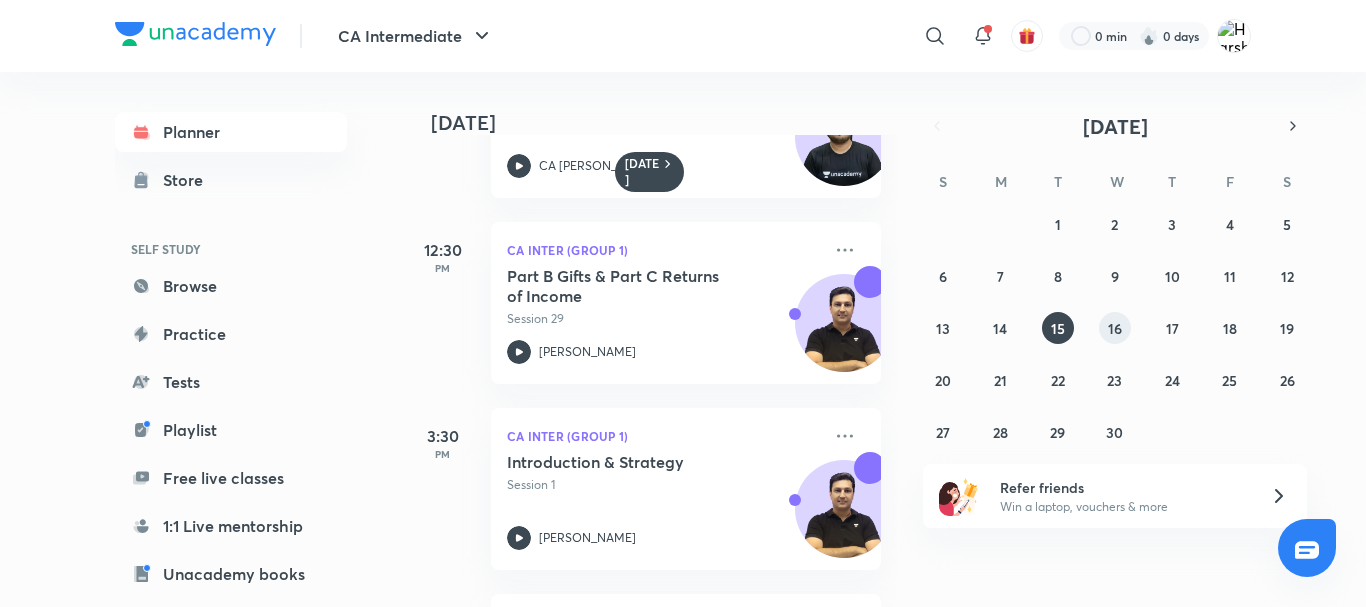 click on "16" at bounding box center (1115, 328) 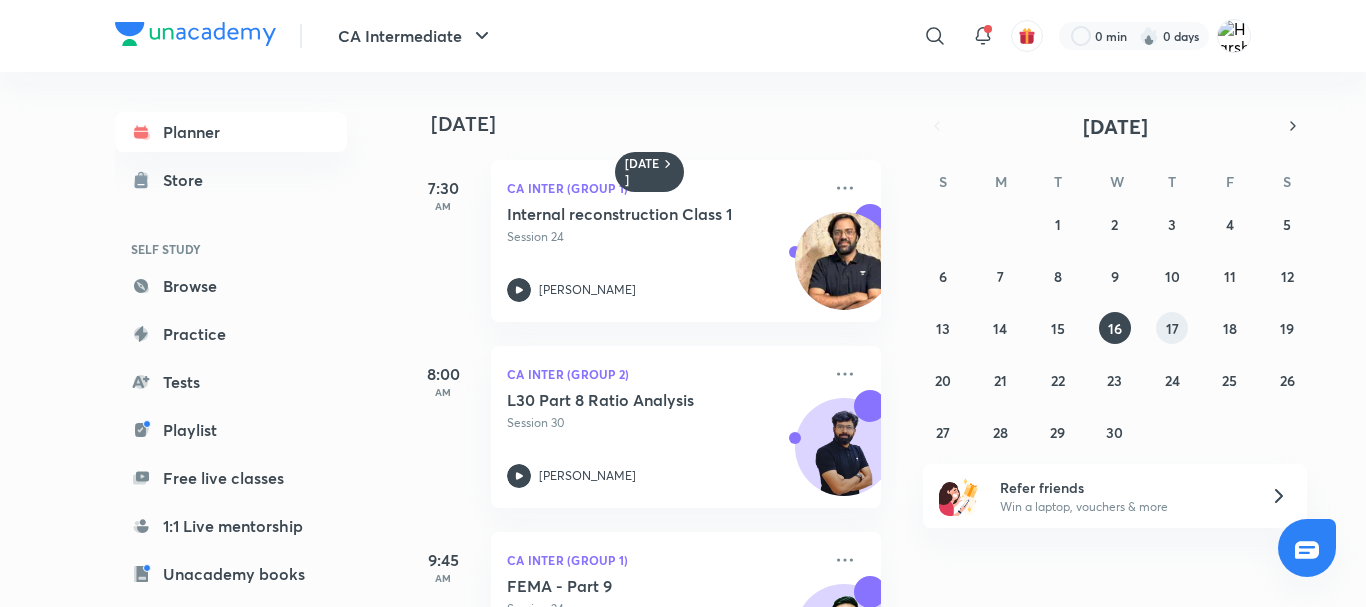 click on "17" at bounding box center [1172, 328] 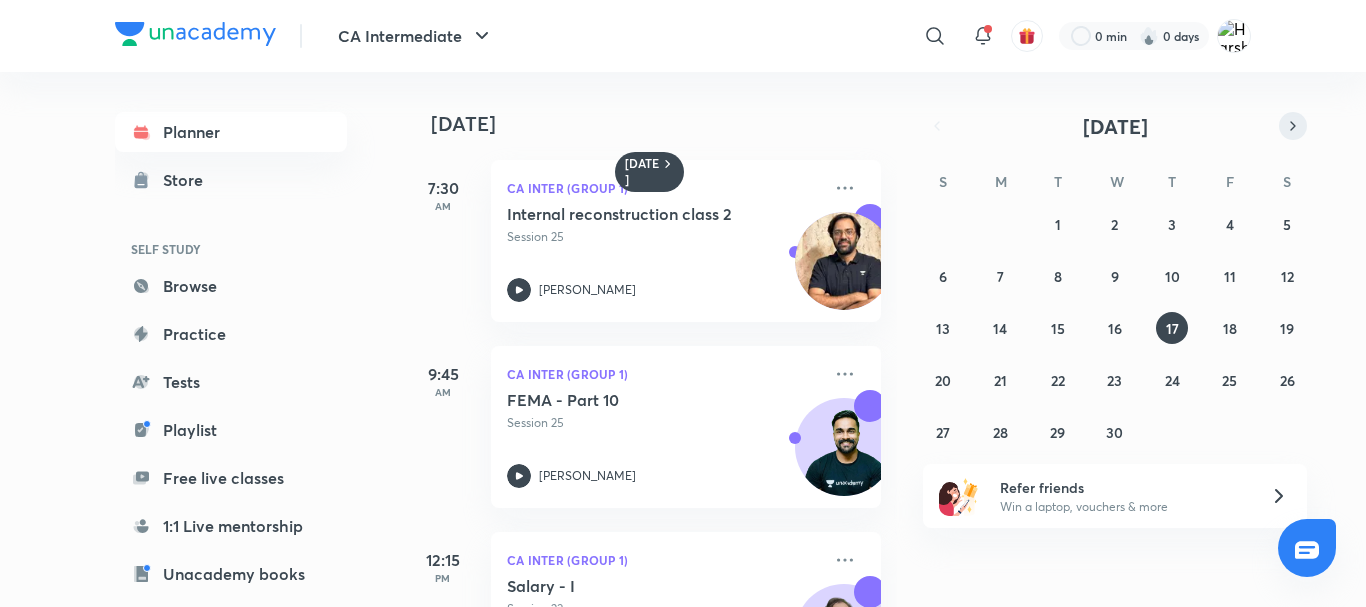 click 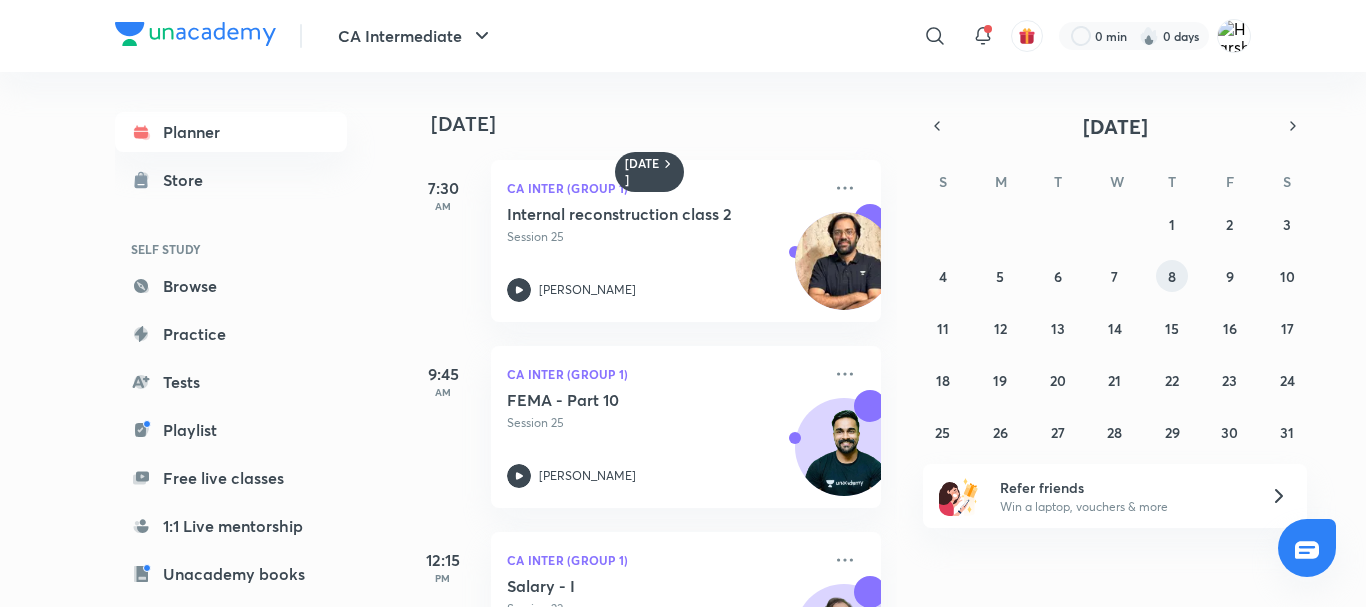 click on "8" at bounding box center [1172, 276] 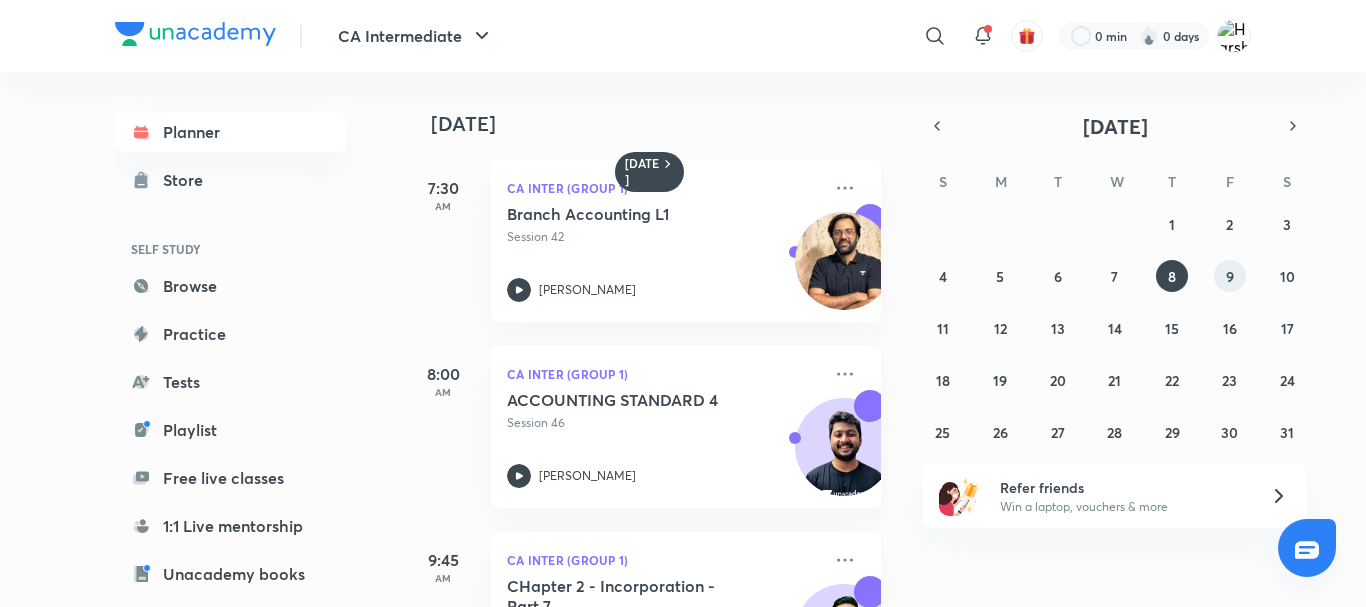 click on "9" at bounding box center [1230, 276] 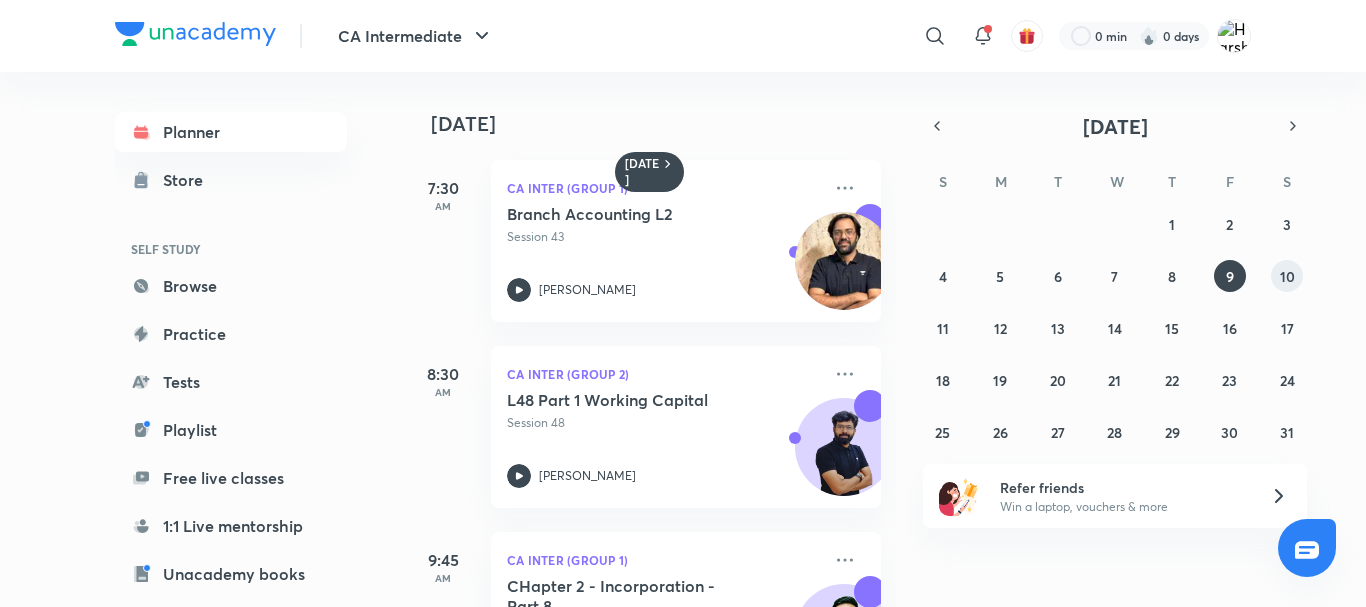 click on "10" at bounding box center [1287, 276] 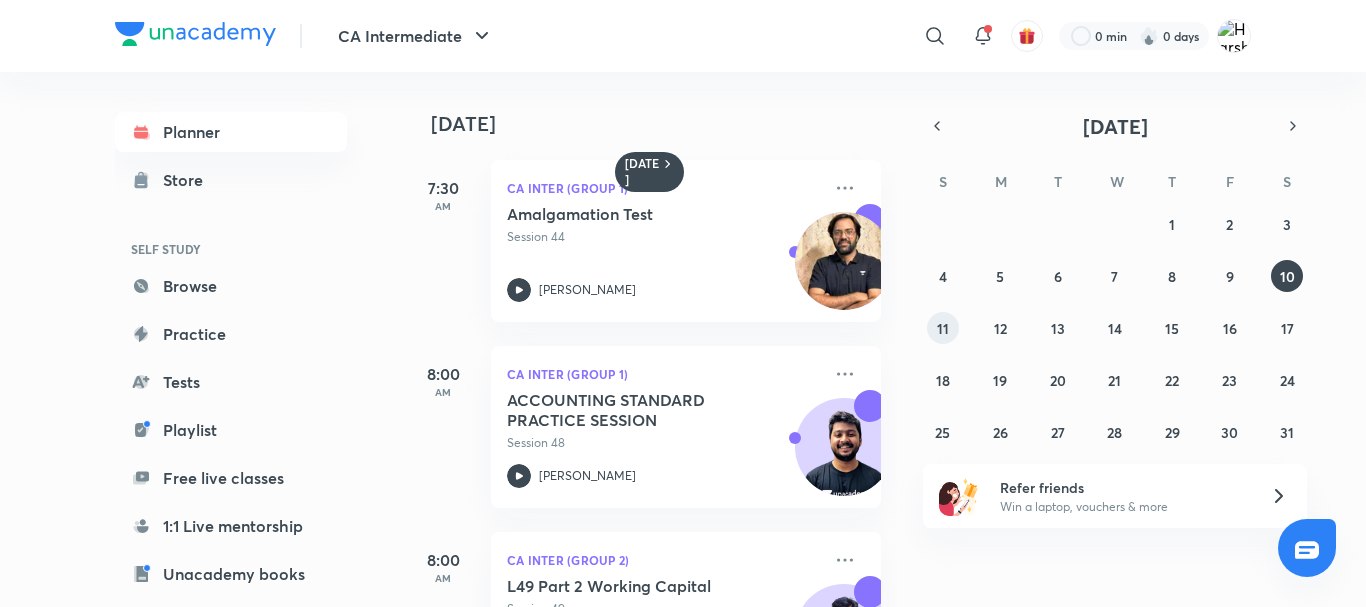 click on "11" at bounding box center (943, 328) 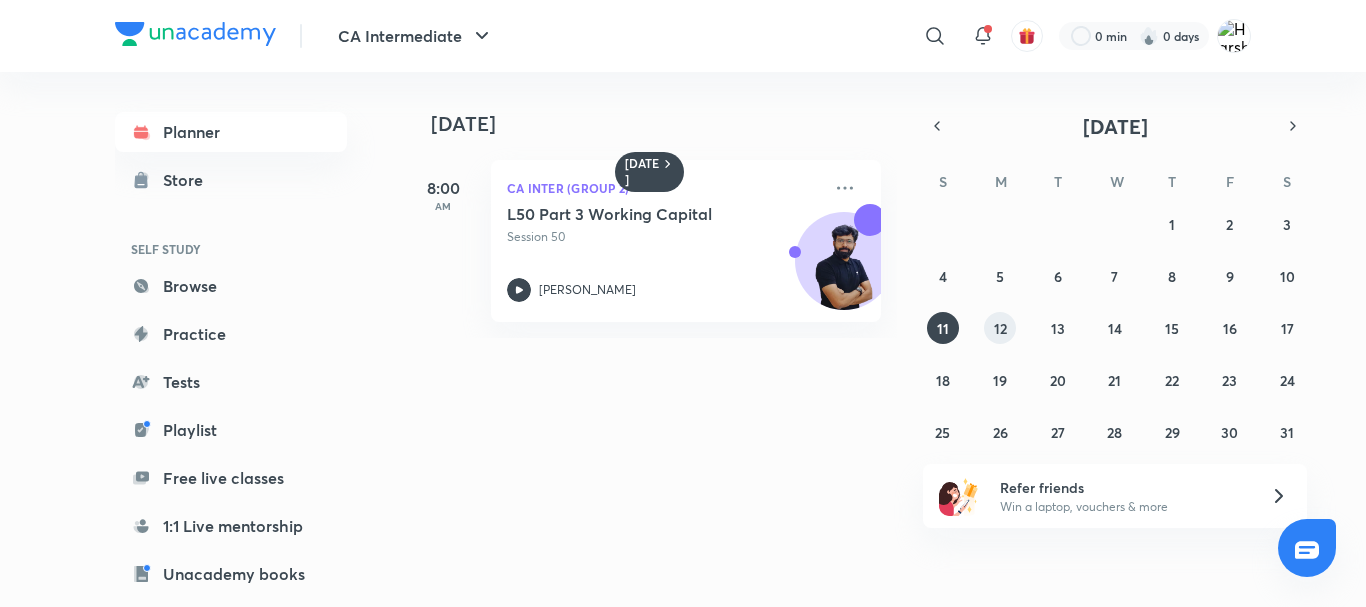 click on "12" at bounding box center [1000, 328] 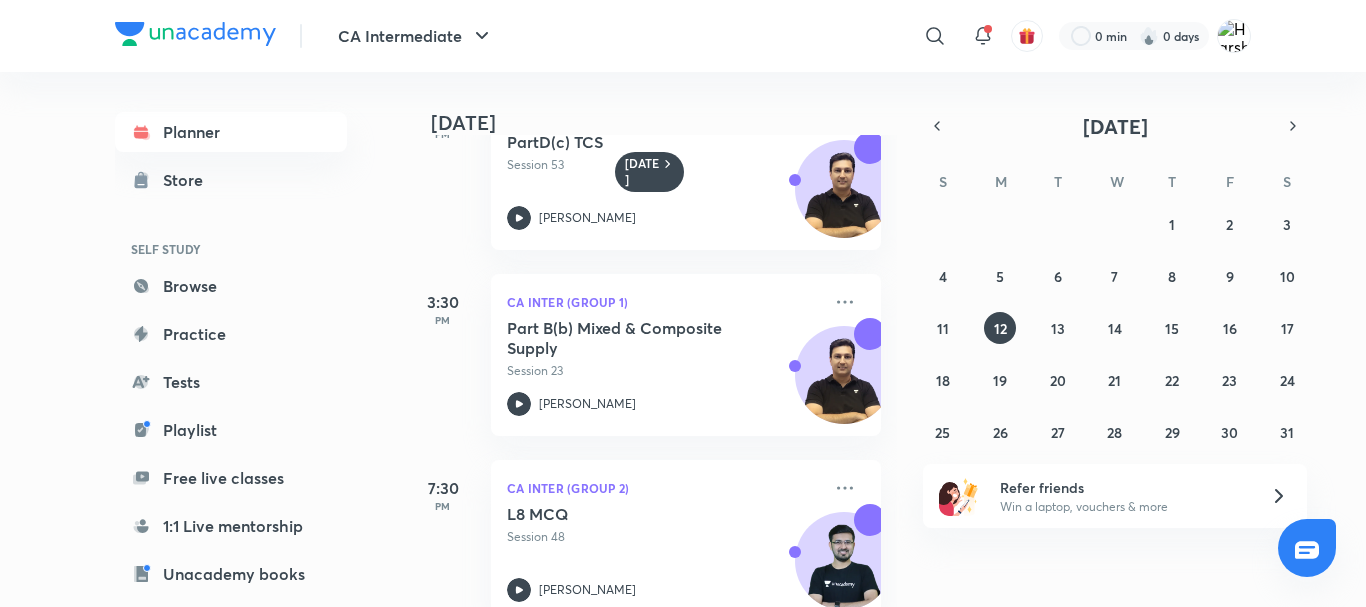 scroll, scrollTop: 1025, scrollLeft: 0, axis: vertical 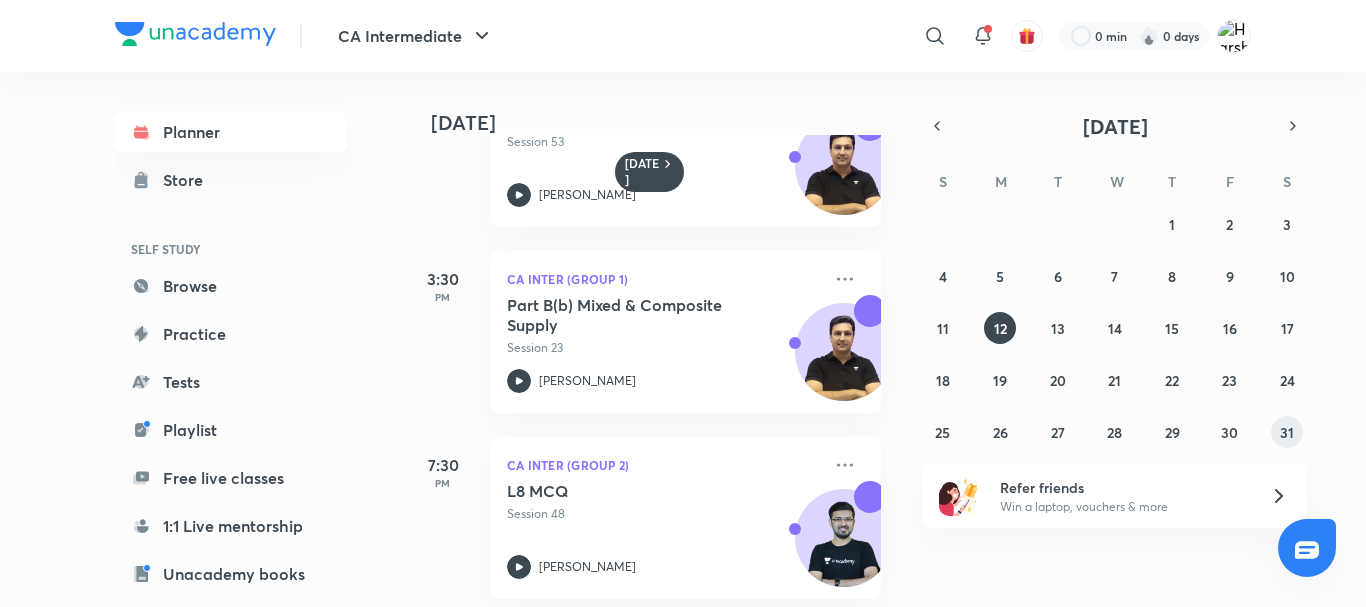 click on "31" at bounding box center (1287, 432) 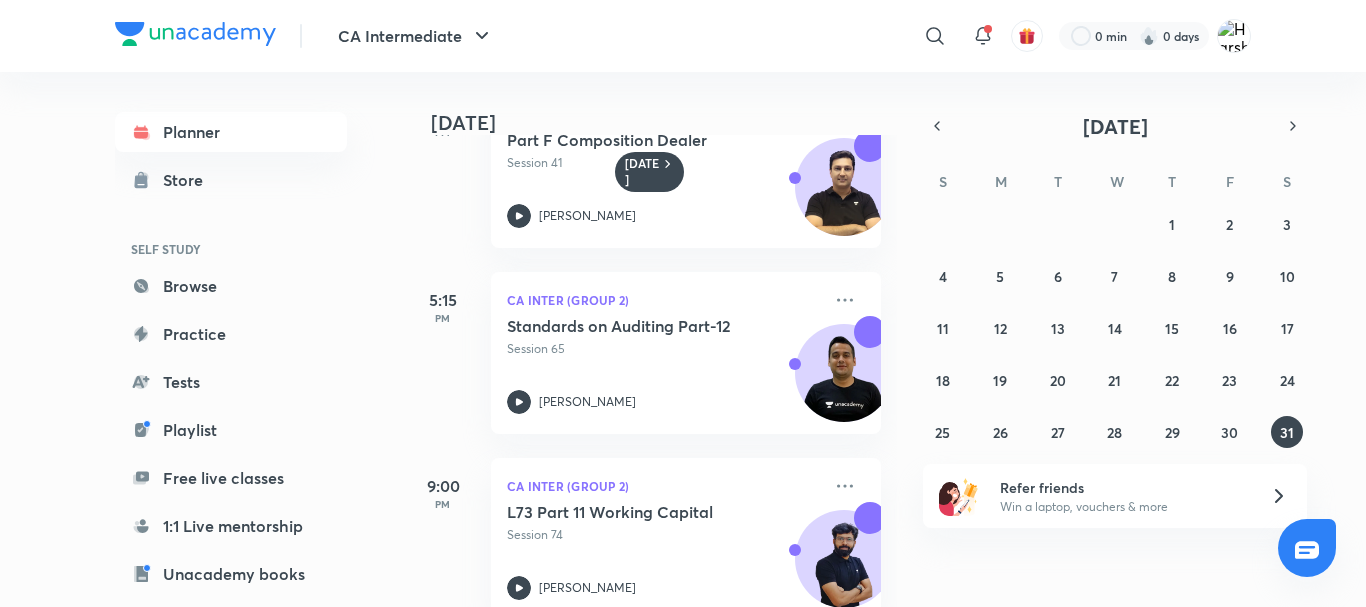 scroll, scrollTop: 1606, scrollLeft: 0, axis: vertical 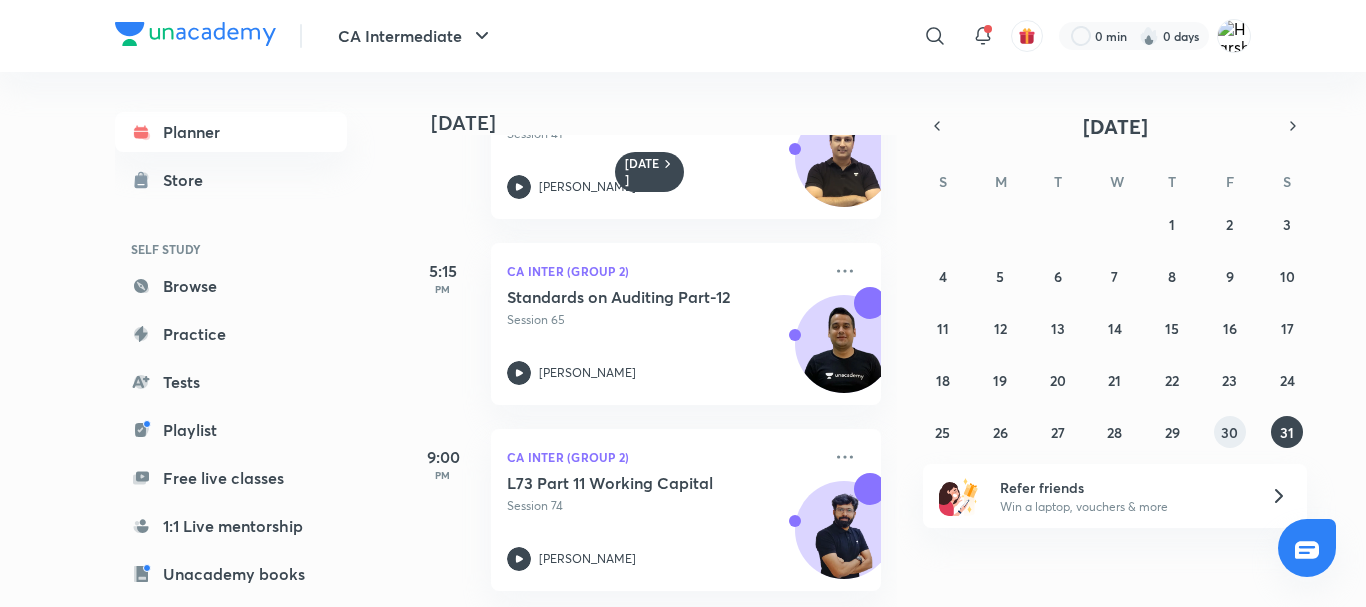 click on "30" at bounding box center (1229, 432) 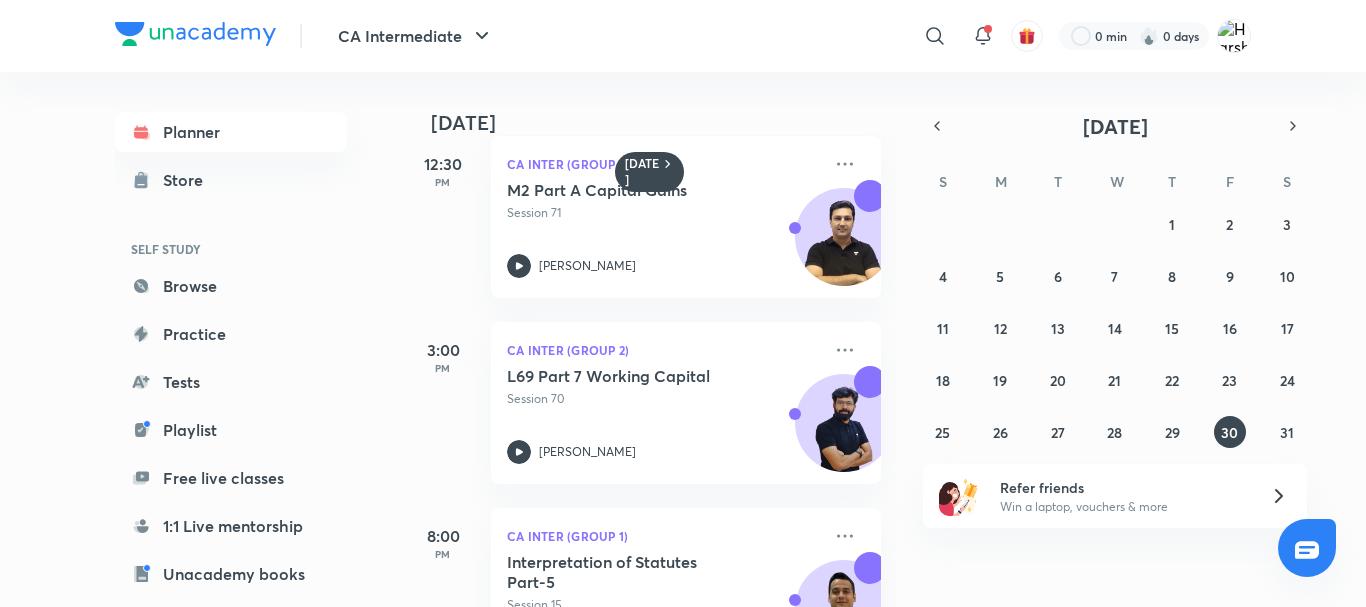 scroll, scrollTop: 1135, scrollLeft: 0, axis: vertical 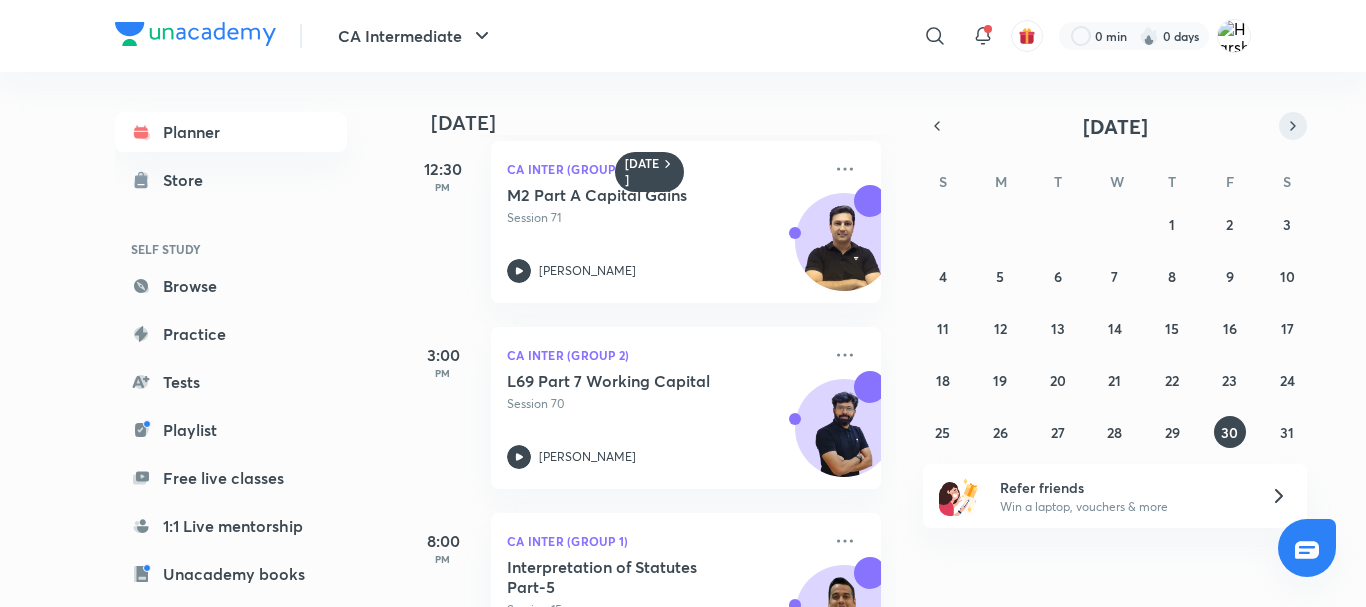 click 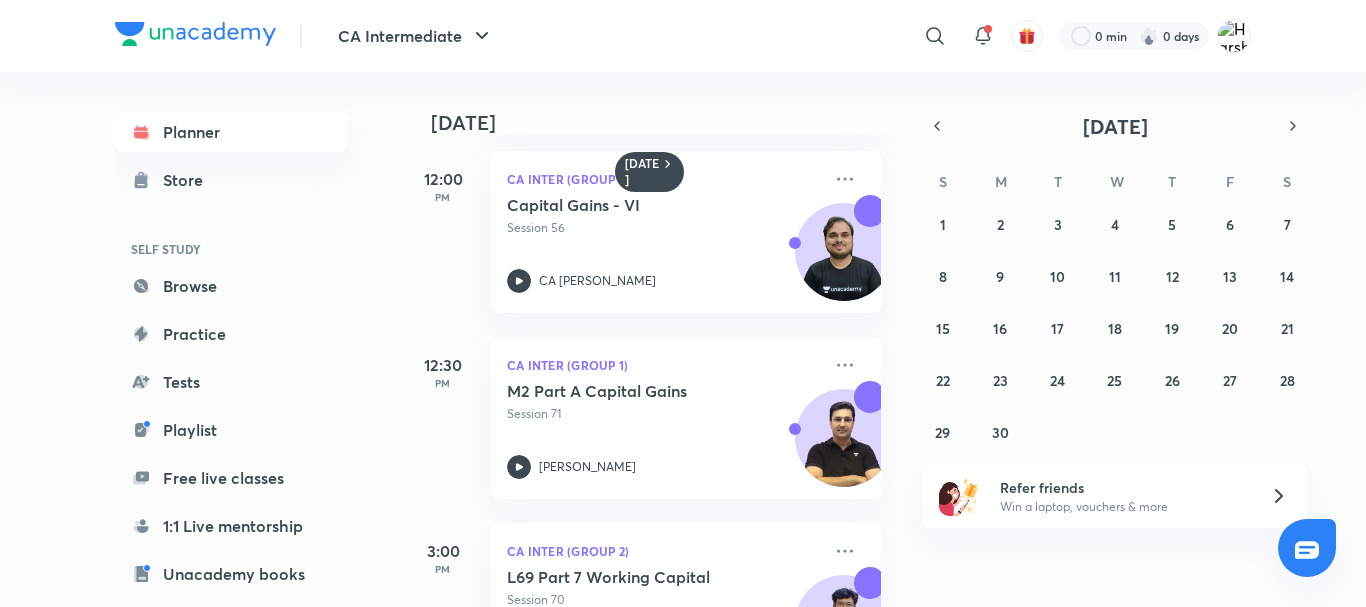 scroll, scrollTop: 910, scrollLeft: 0, axis: vertical 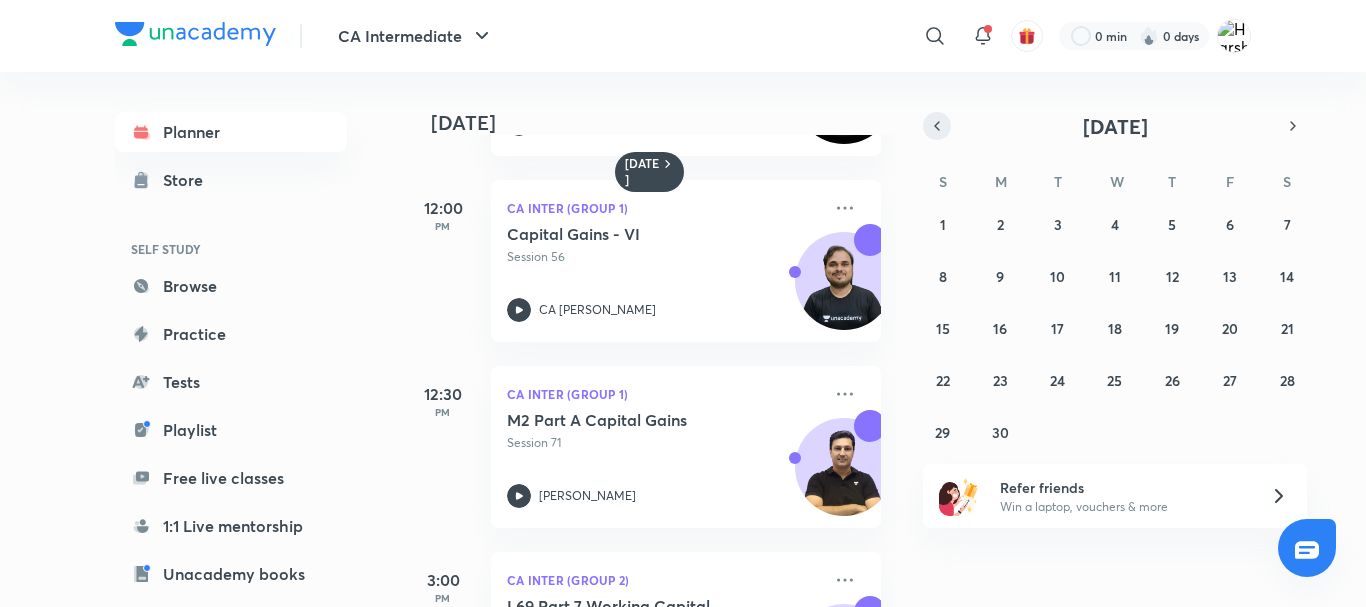 click 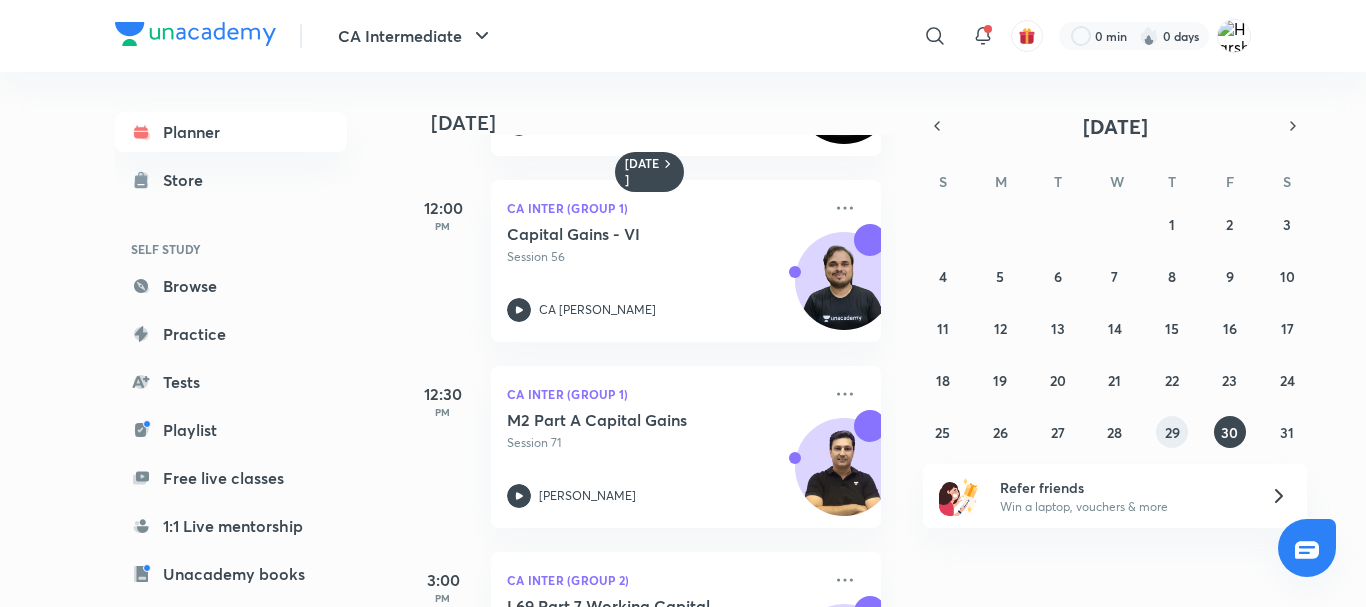 click on "29" at bounding box center (1172, 432) 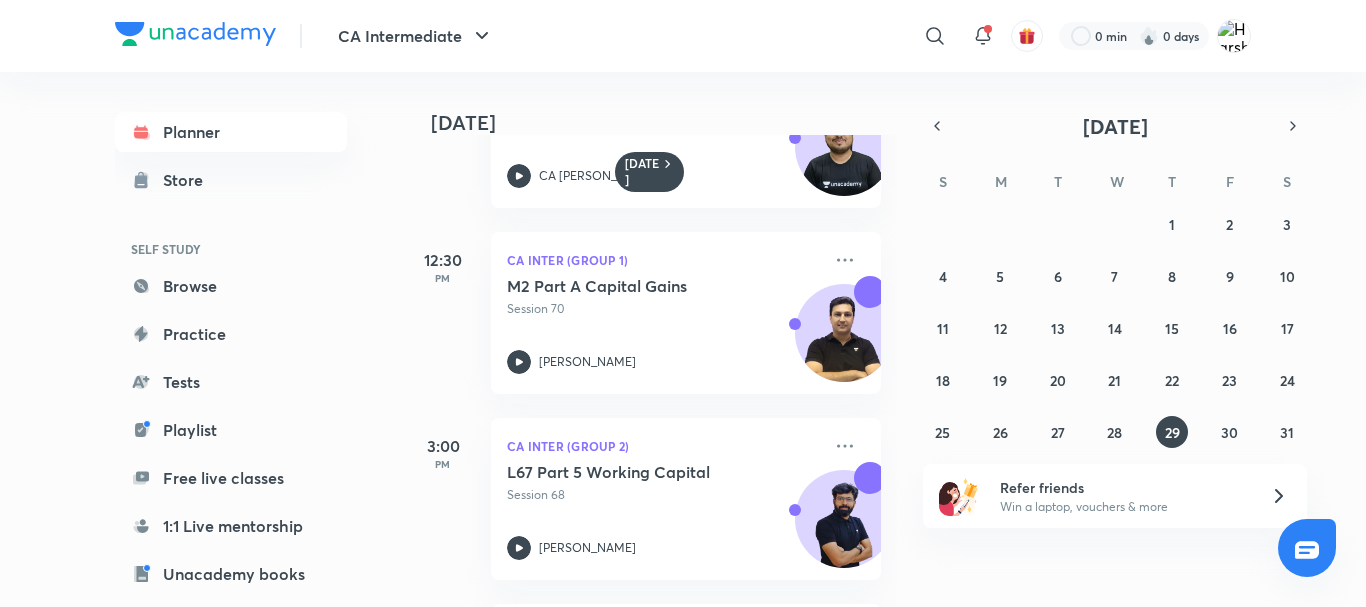 scroll, scrollTop: 863, scrollLeft: 0, axis: vertical 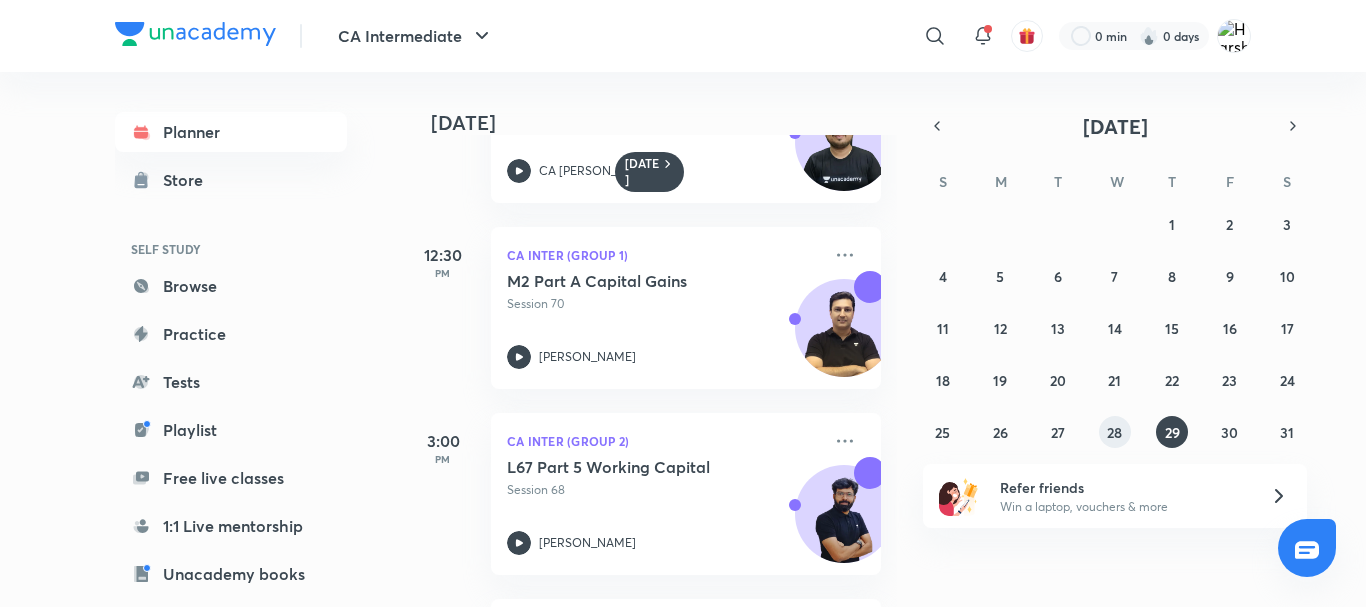 click on "28" at bounding box center [1115, 432] 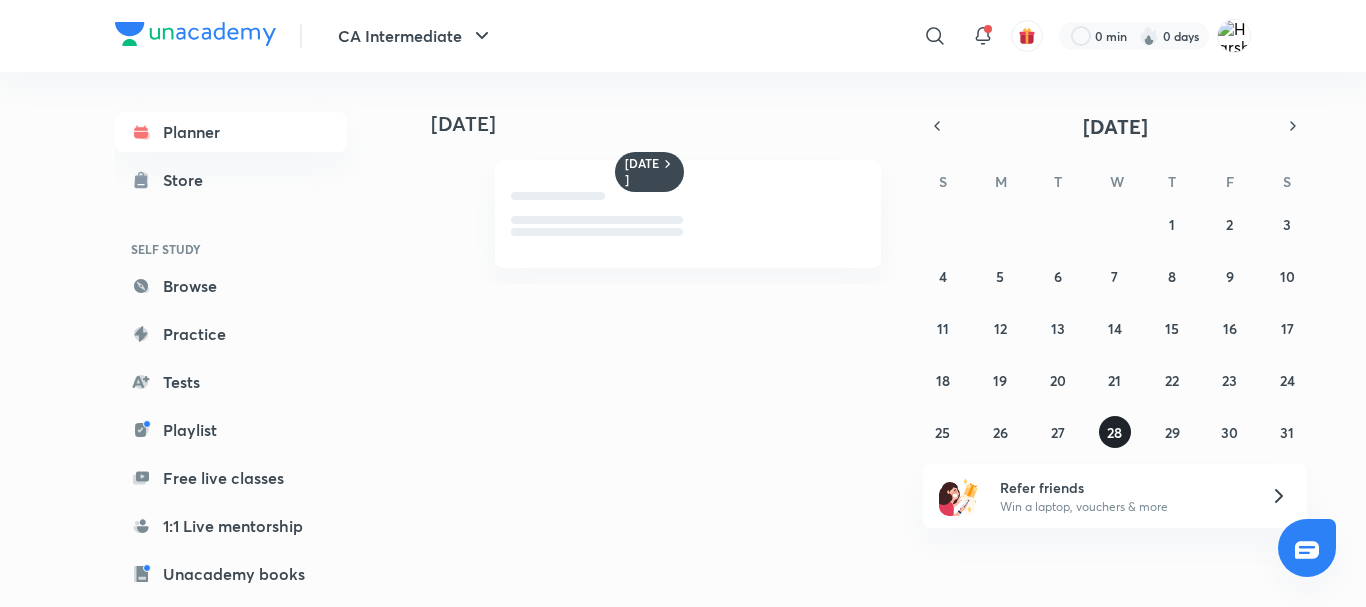 click on "28" at bounding box center (1114, 432) 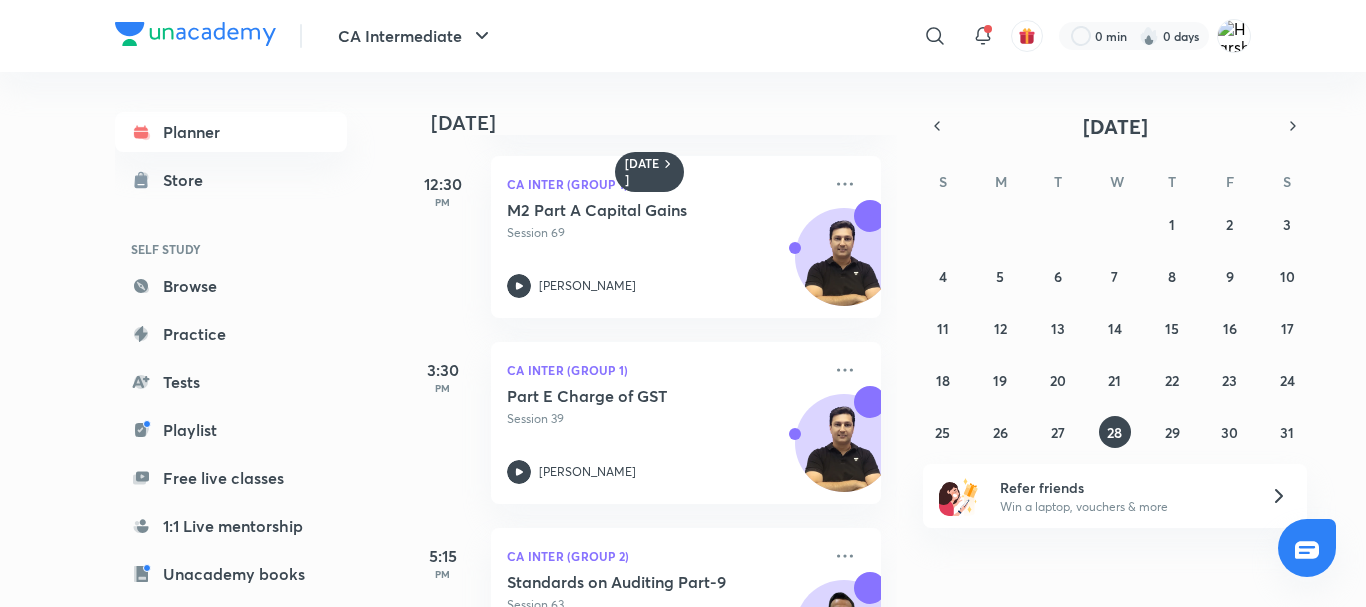 scroll, scrollTop: 959, scrollLeft: 0, axis: vertical 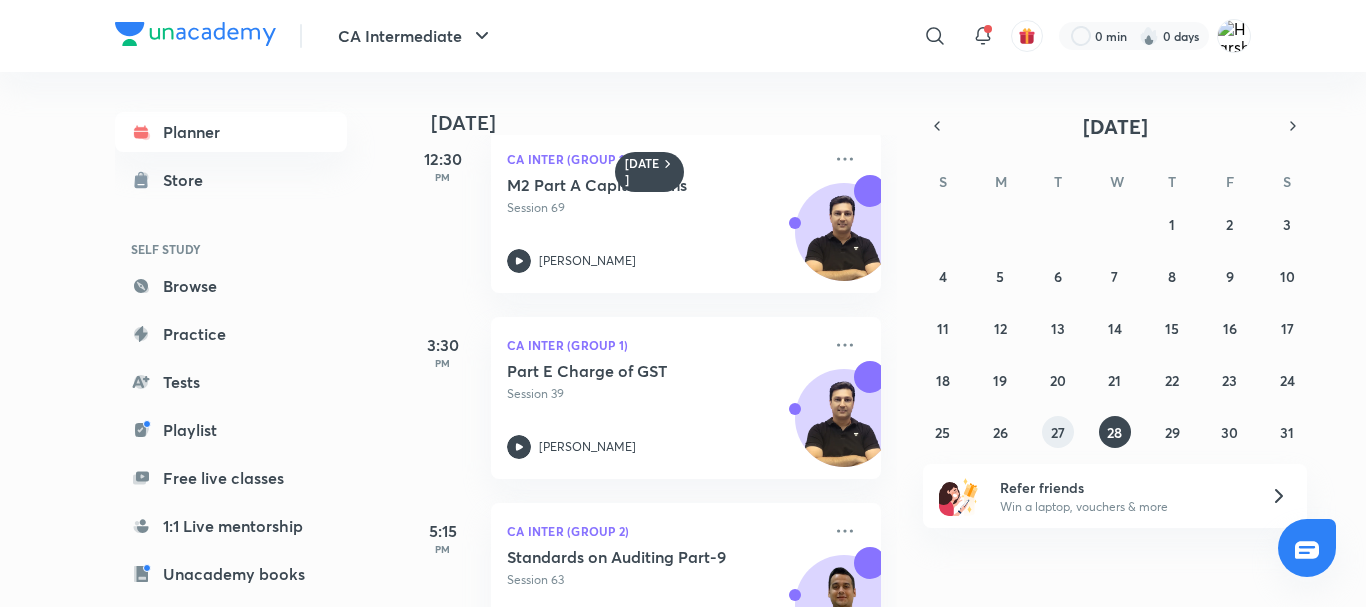 click on "27 28 29 30 1 2 3 4 5 6 7 8 9 10 11 12 13 14 15 16 17 18 19 20 21 22 23 24 25 26 27 28 29 30 31" at bounding box center (1115, 328) 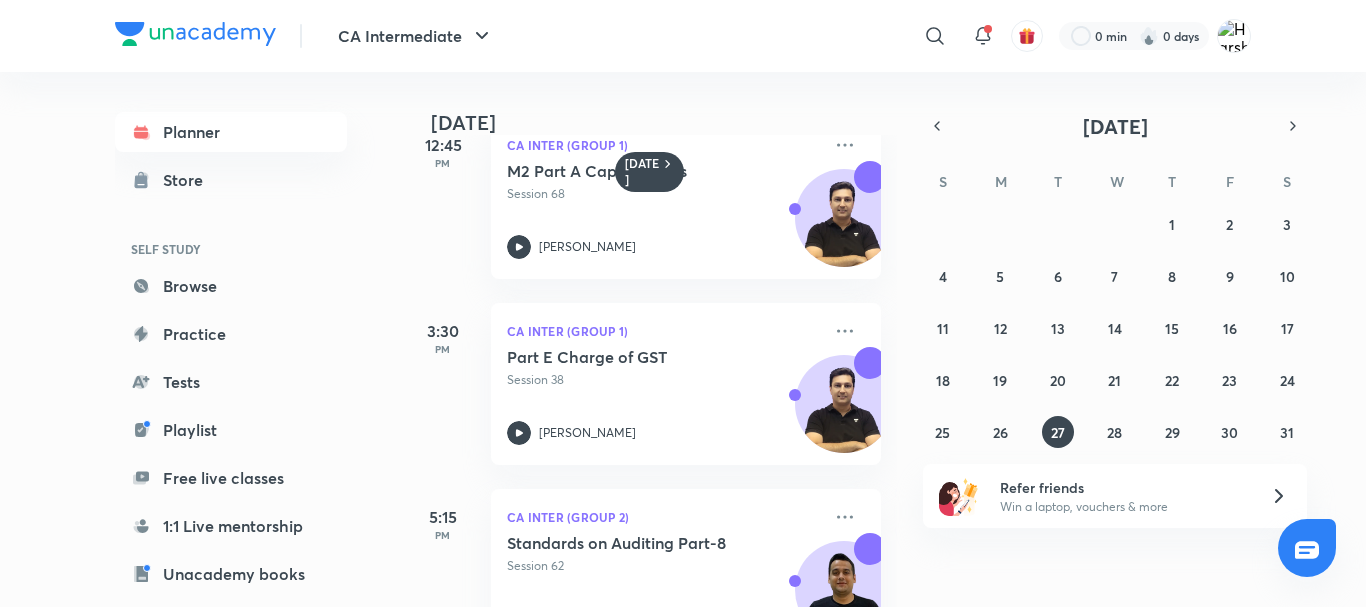 scroll, scrollTop: 977, scrollLeft: 0, axis: vertical 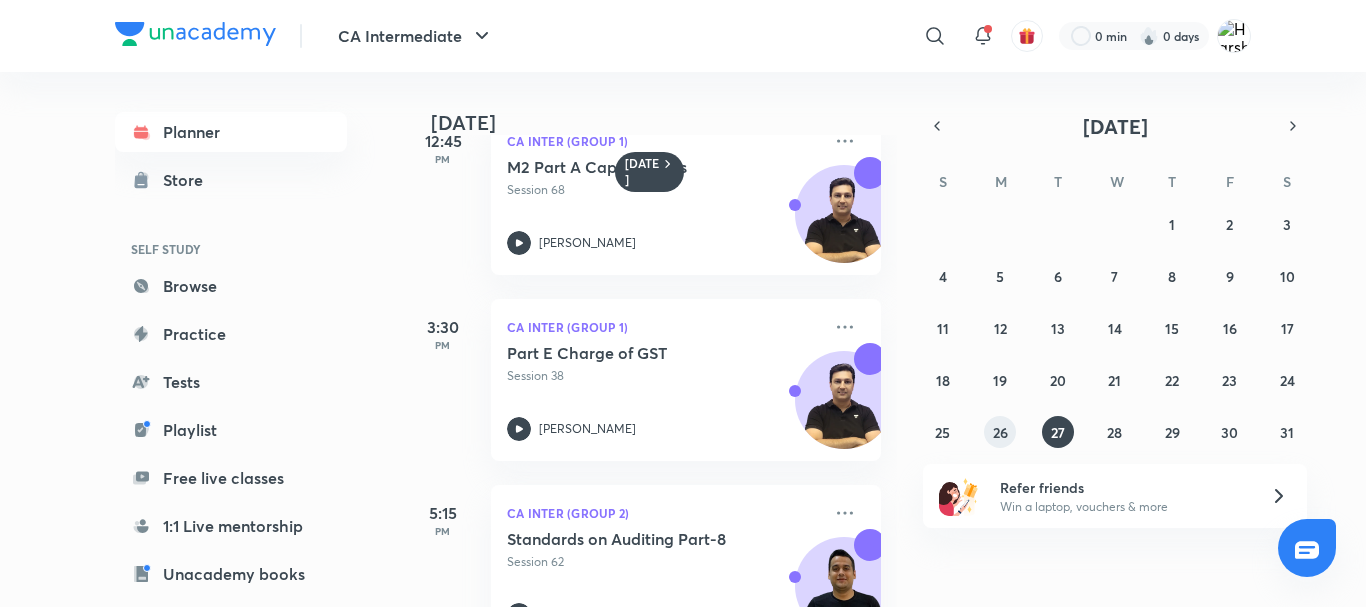 click on "26" at bounding box center [1000, 432] 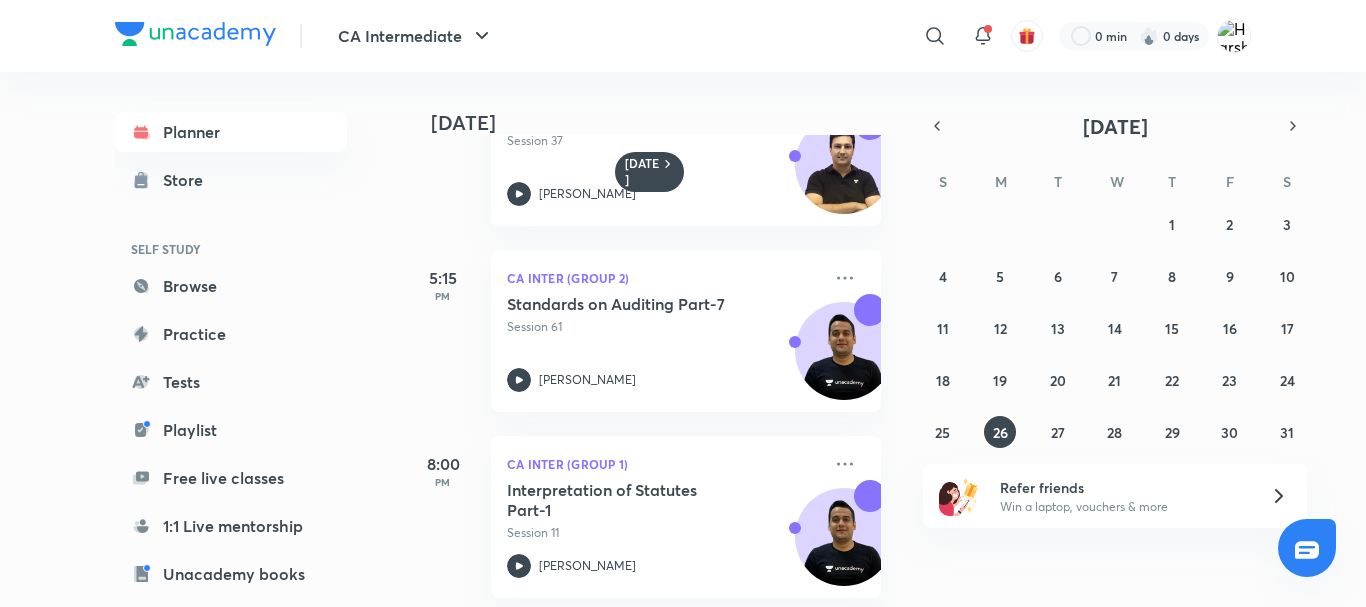 scroll, scrollTop: 1234, scrollLeft: 0, axis: vertical 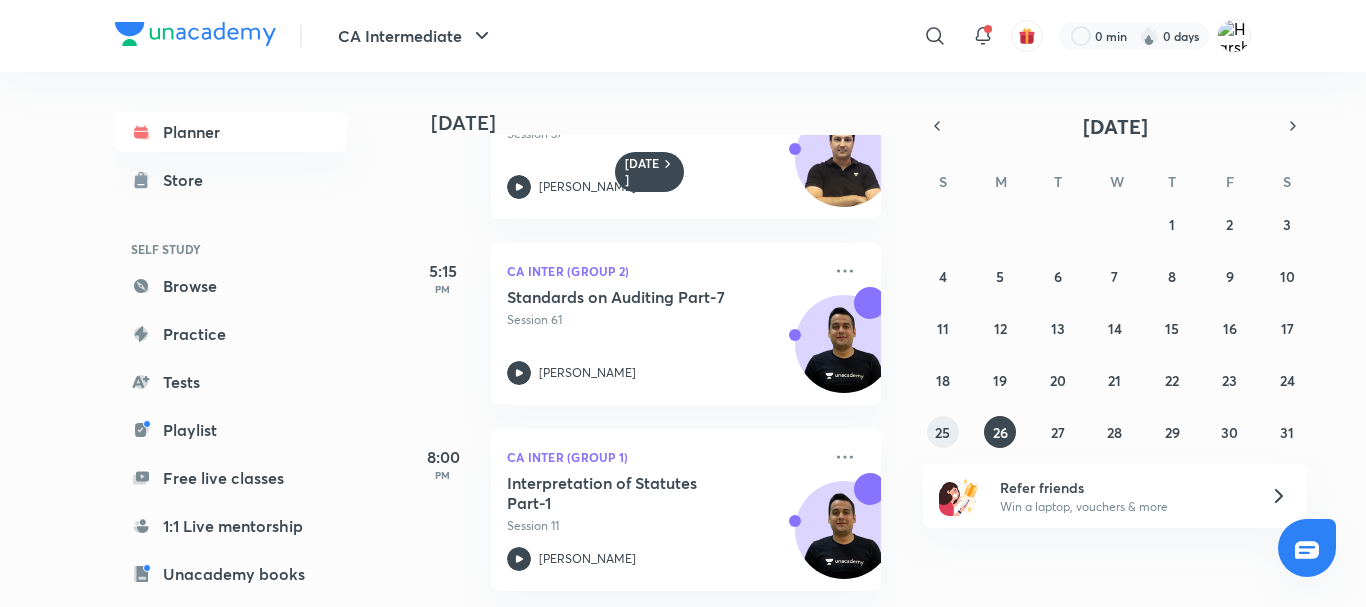 click on "25" at bounding box center [943, 432] 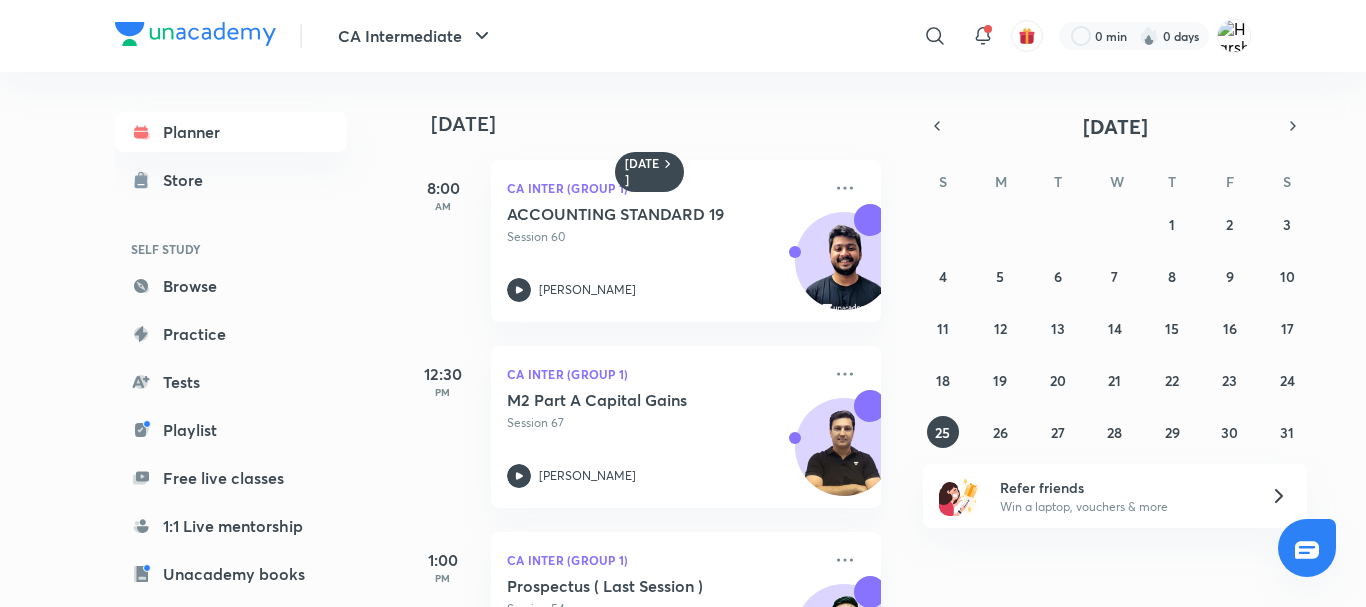 scroll, scrollTop: 5, scrollLeft: 0, axis: vertical 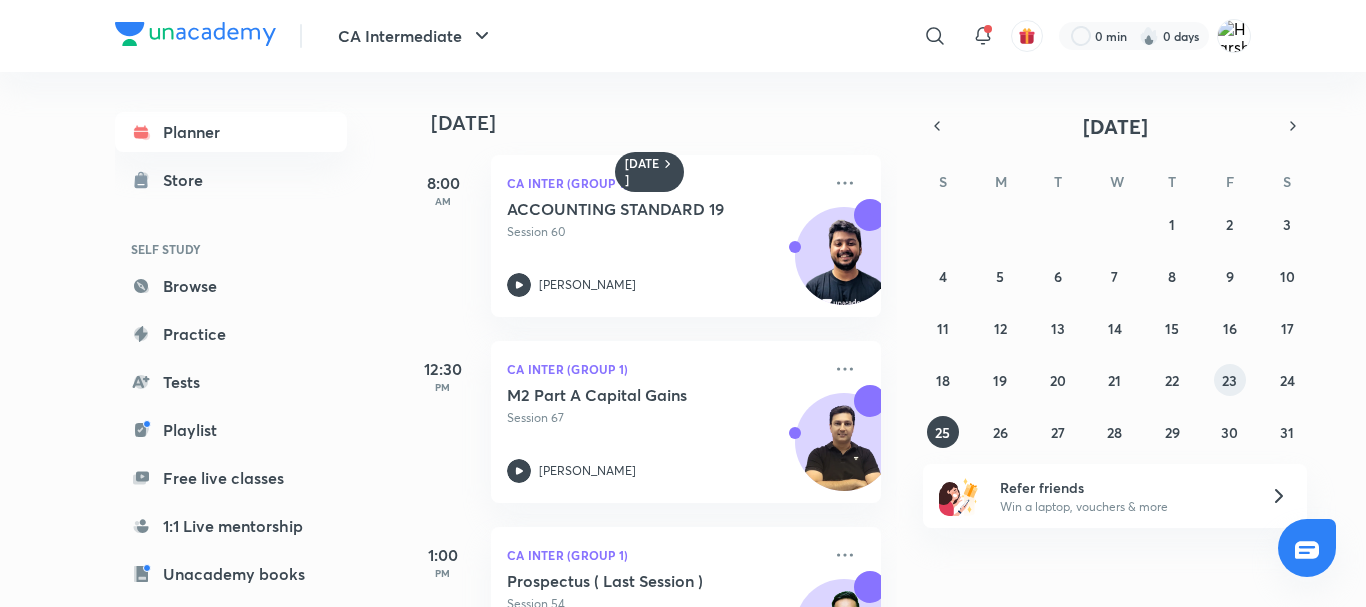 click on "23" at bounding box center [1230, 380] 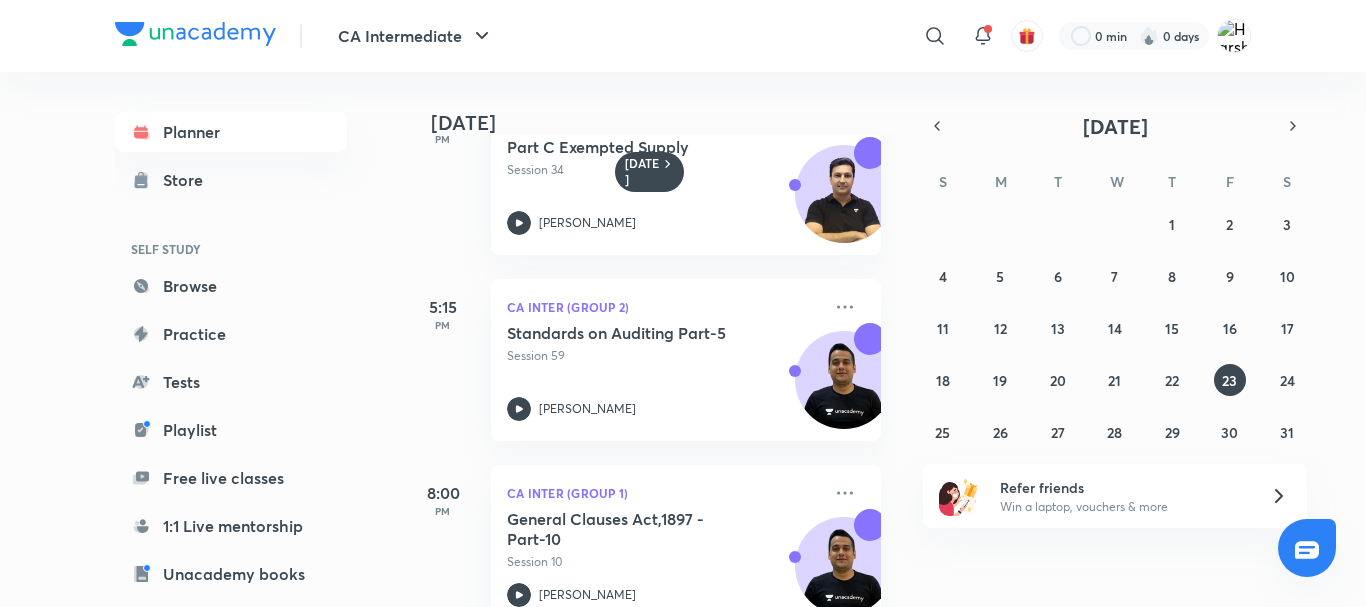 scroll, scrollTop: 1234, scrollLeft: 0, axis: vertical 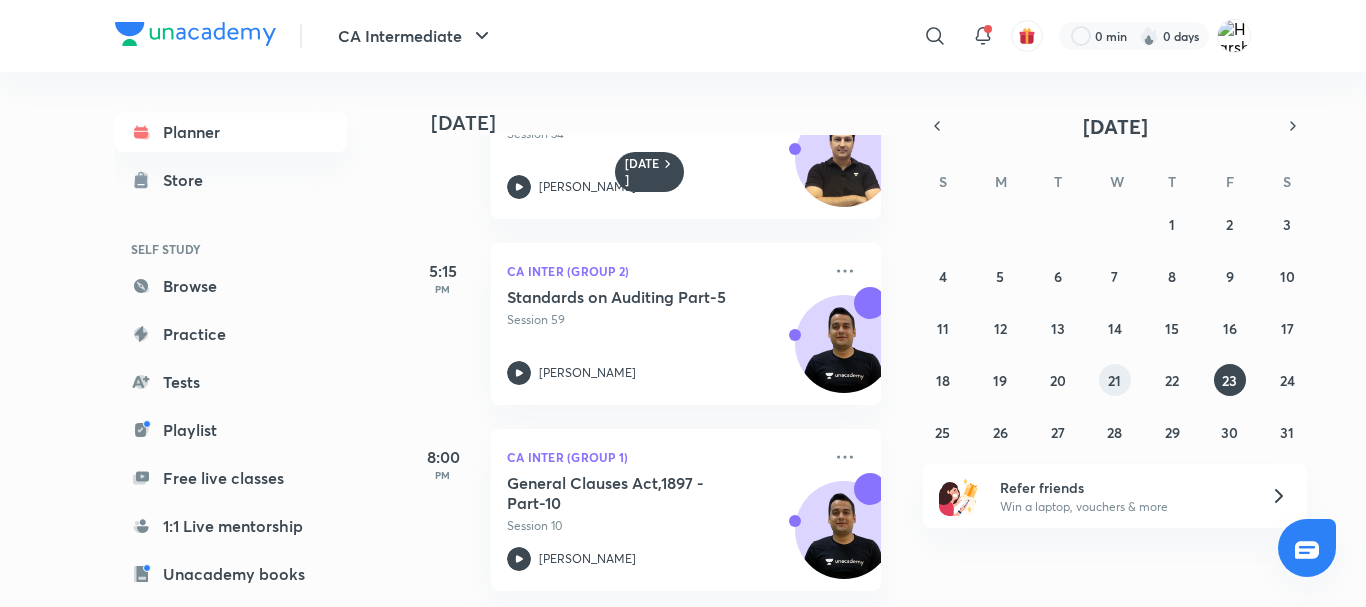 click on "21" at bounding box center (1114, 380) 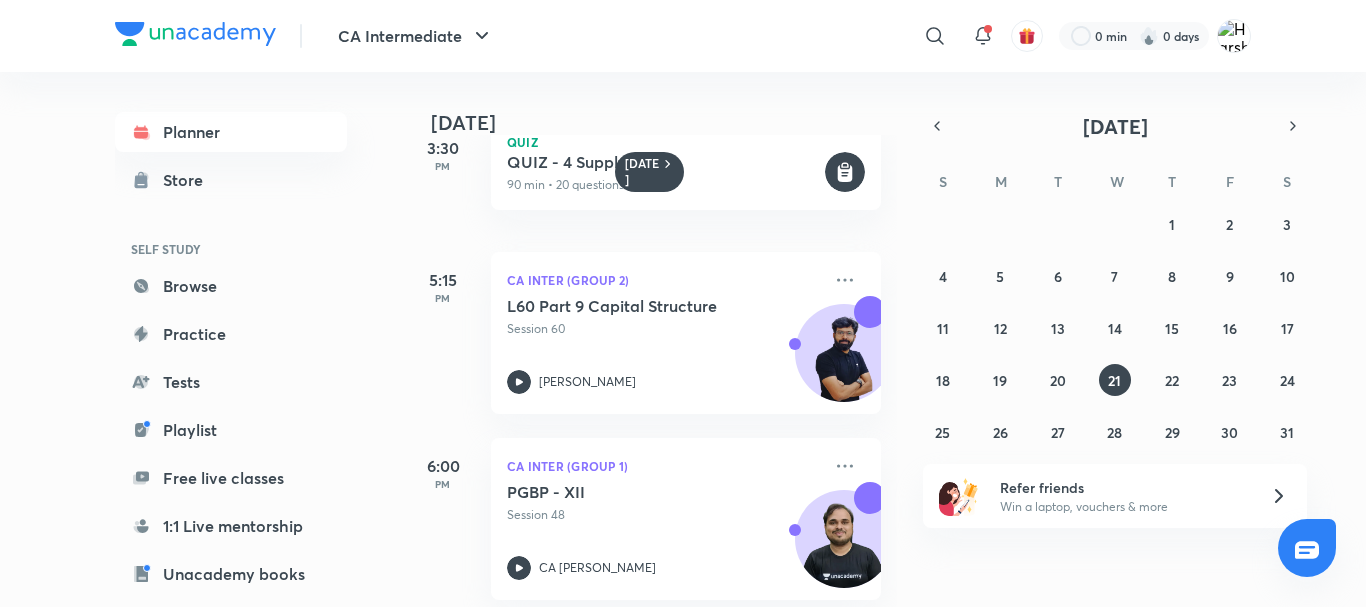 scroll, scrollTop: 754, scrollLeft: 0, axis: vertical 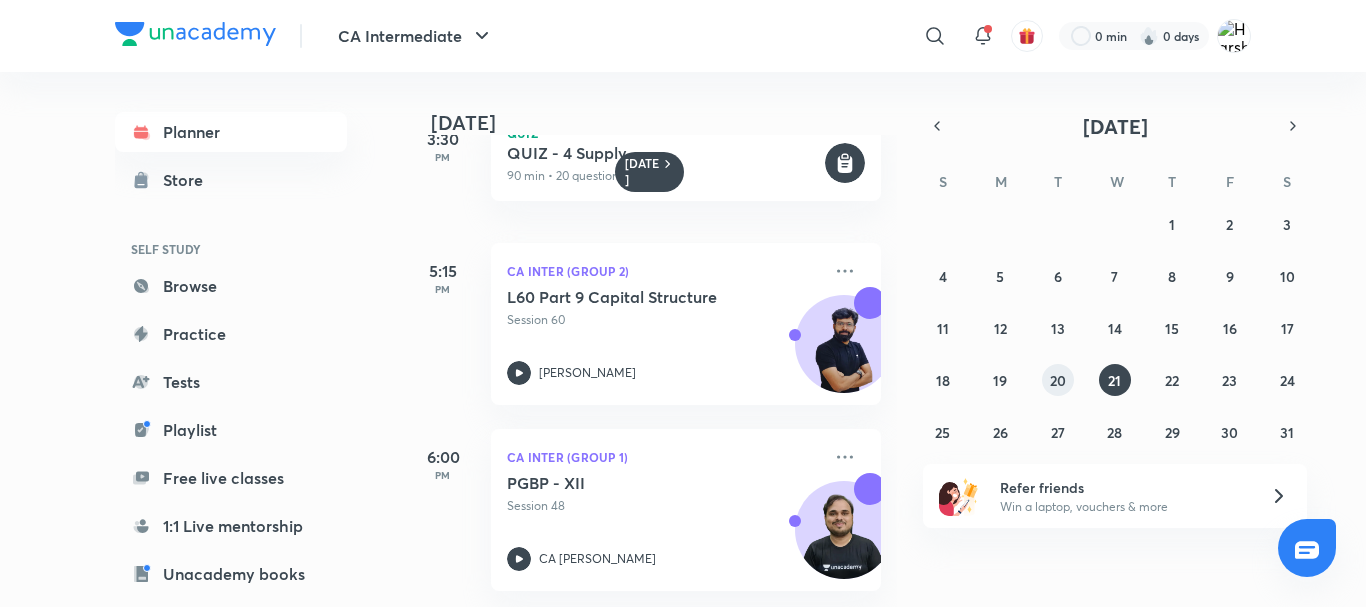 click on "20" at bounding box center (1058, 380) 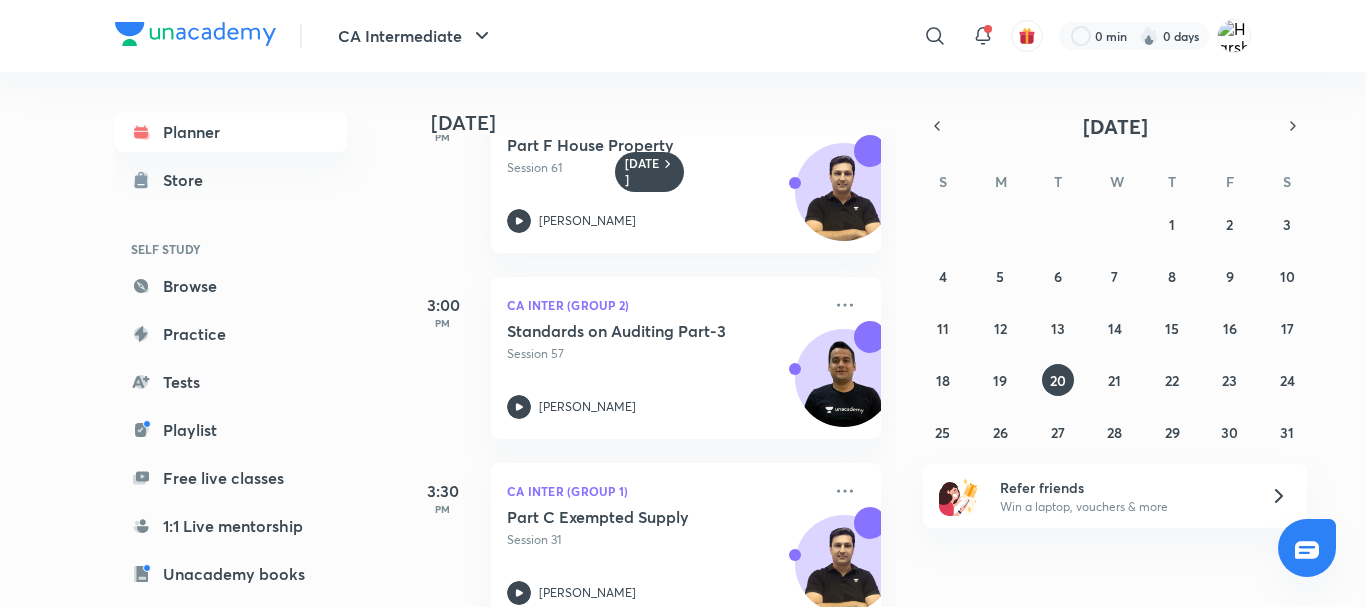 scroll, scrollTop: 676, scrollLeft: 0, axis: vertical 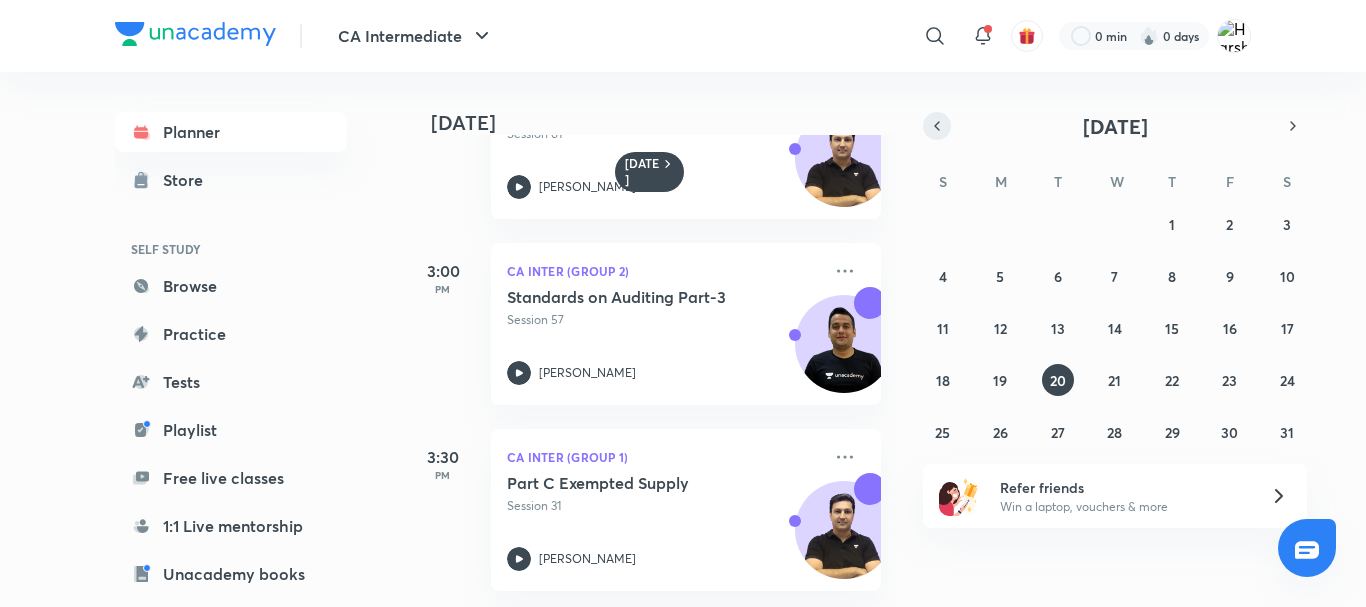 click at bounding box center (937, 126) 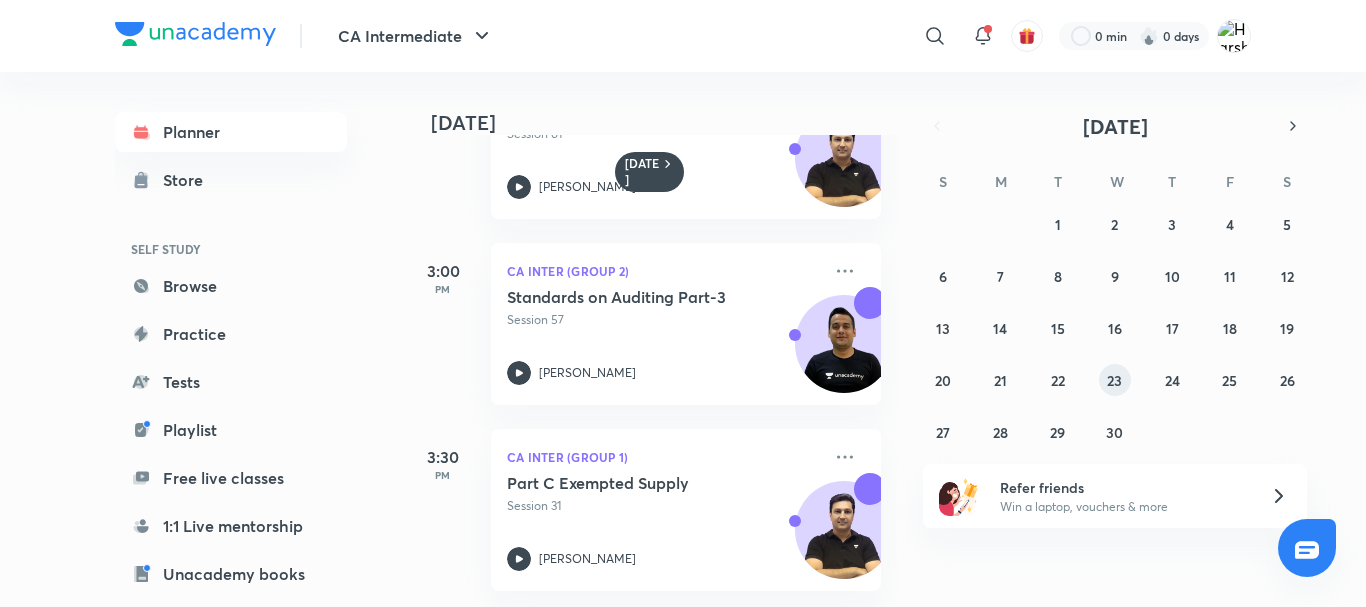 click on "23" at bounding box center (1114, 380) 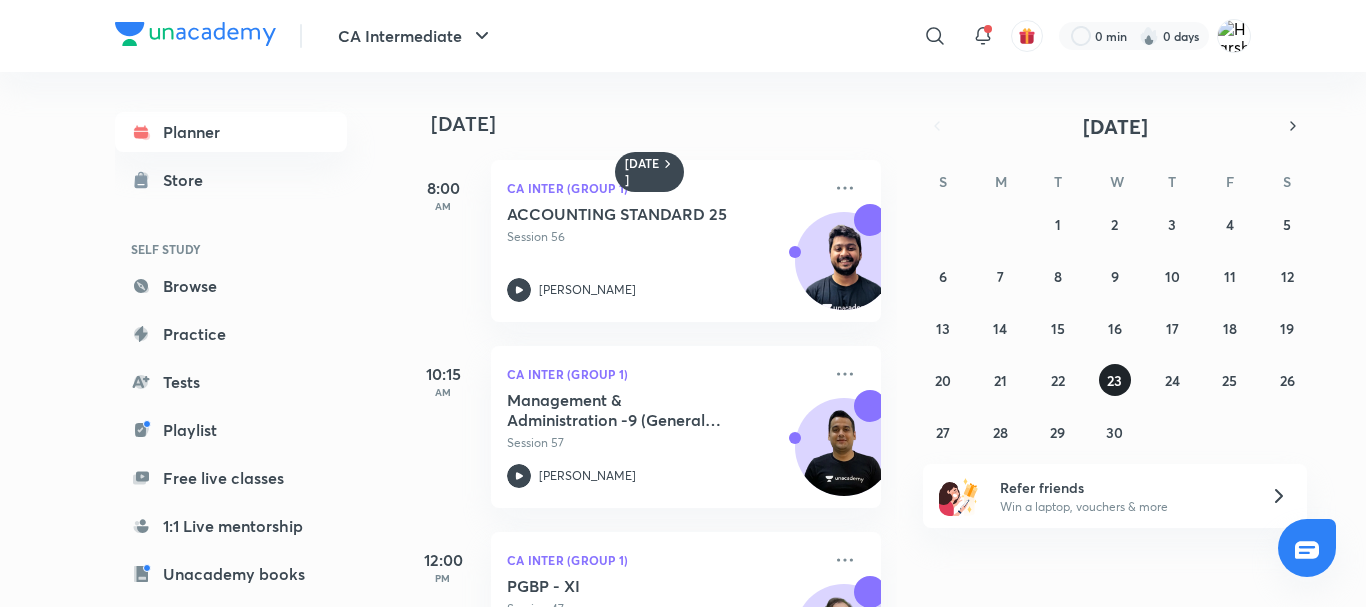 click on "23" at bounding box center (1114, 380) 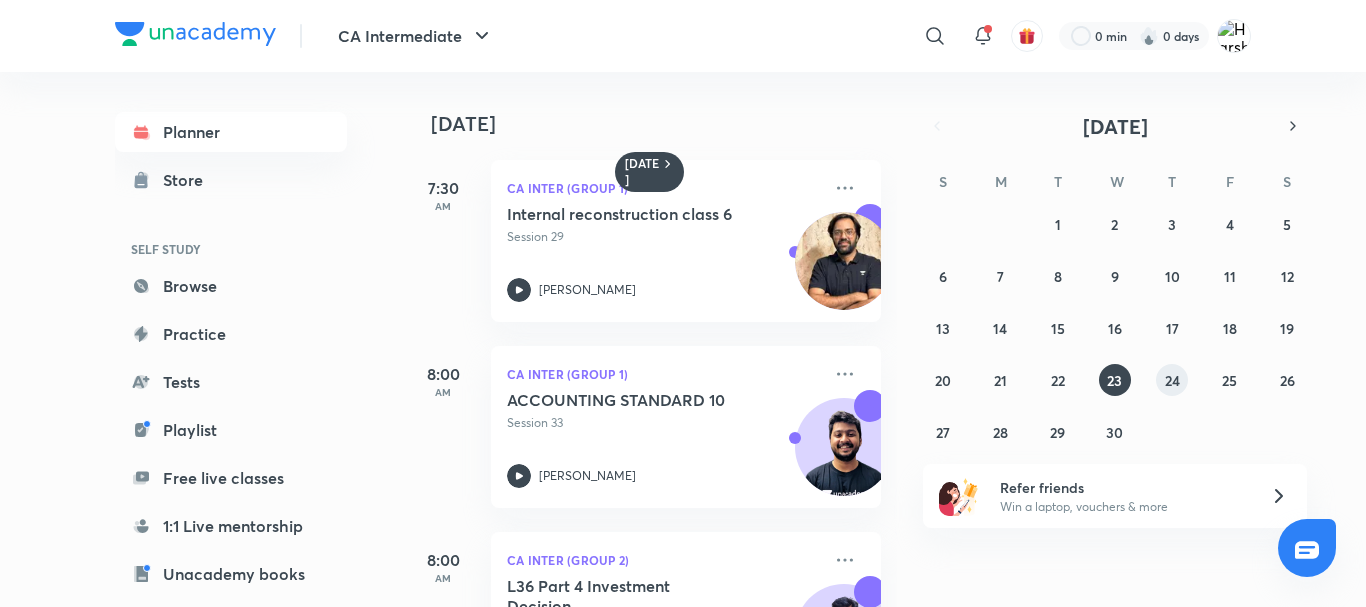 click on "24" at bounding box center [1172, 380] 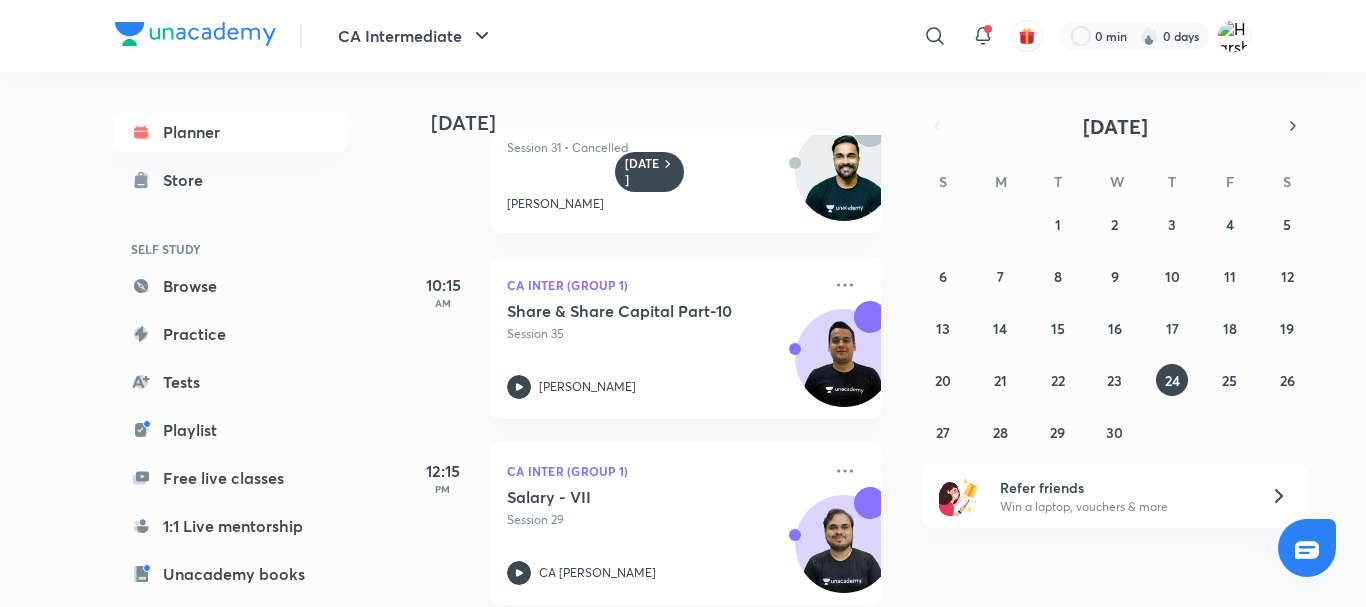 scroll, scrollTop: 641, scrollLeft: 0, axis: vertical 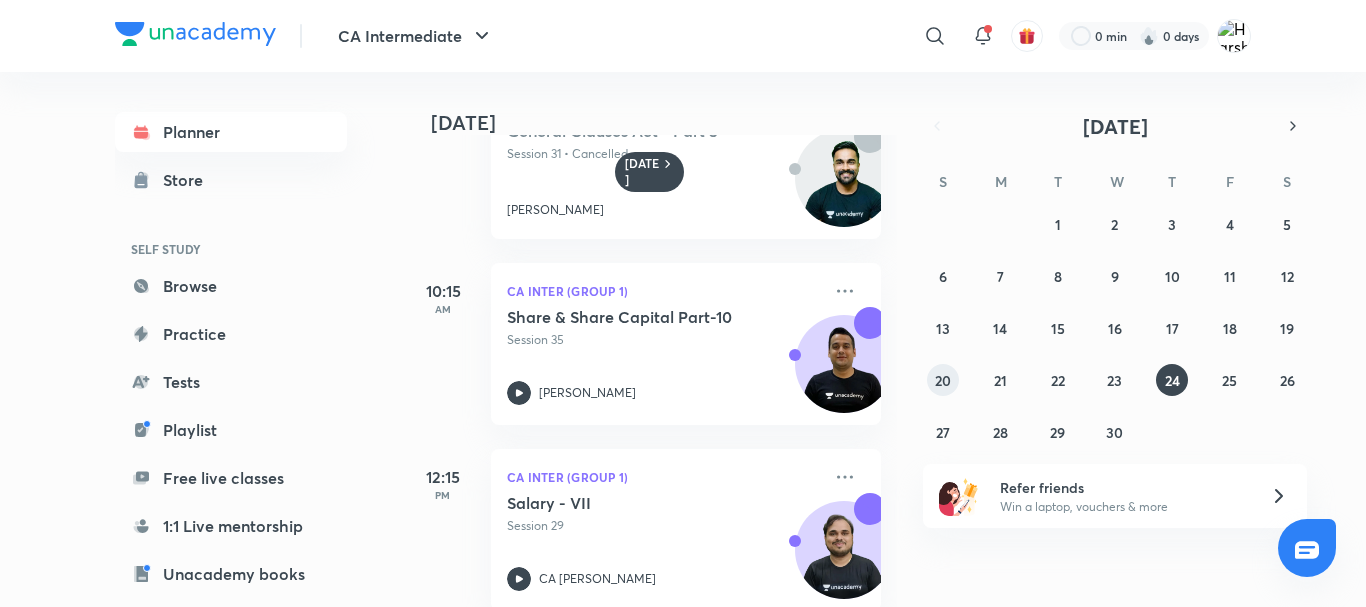 click on "20" at bounding box center (943, 380) 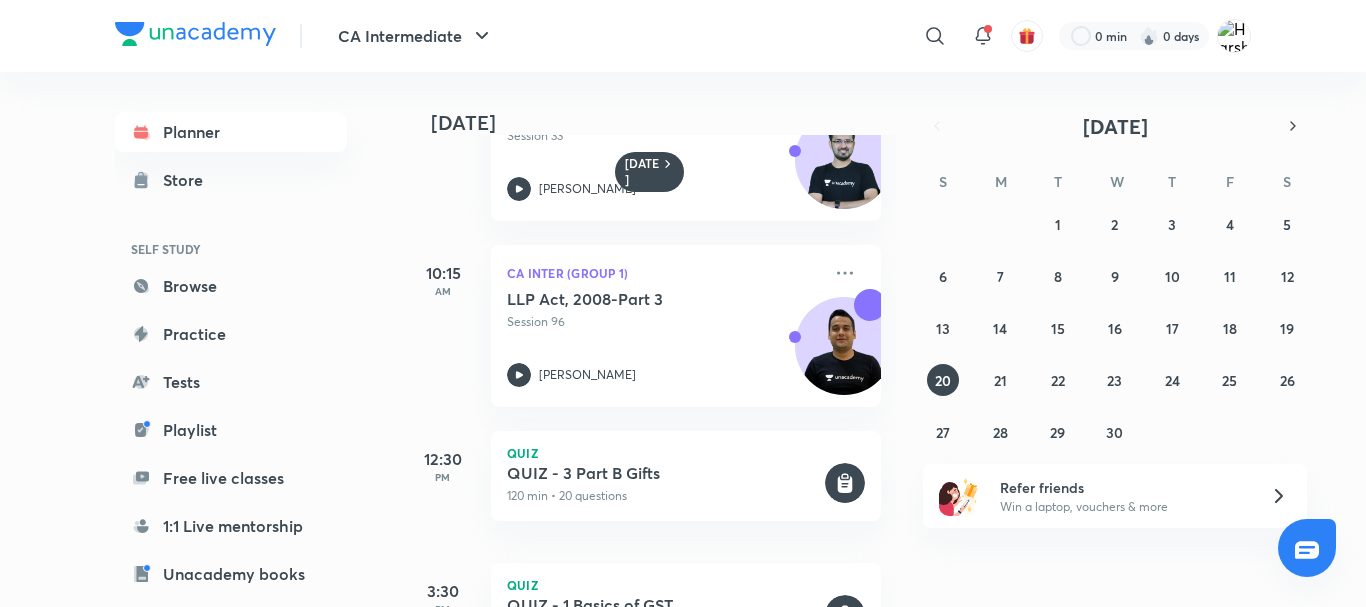 scroll, scrollTop: 382, scrollLeft: 0, axis: vertical 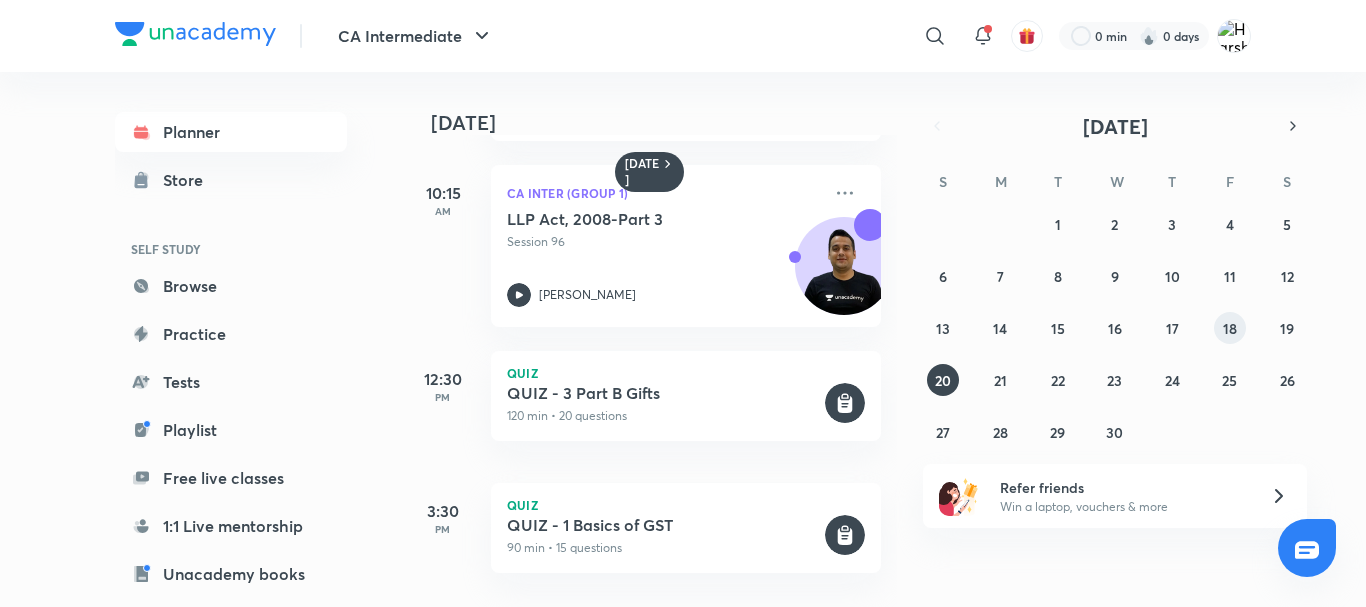 click on "18" at bounding box center (1230, 328) 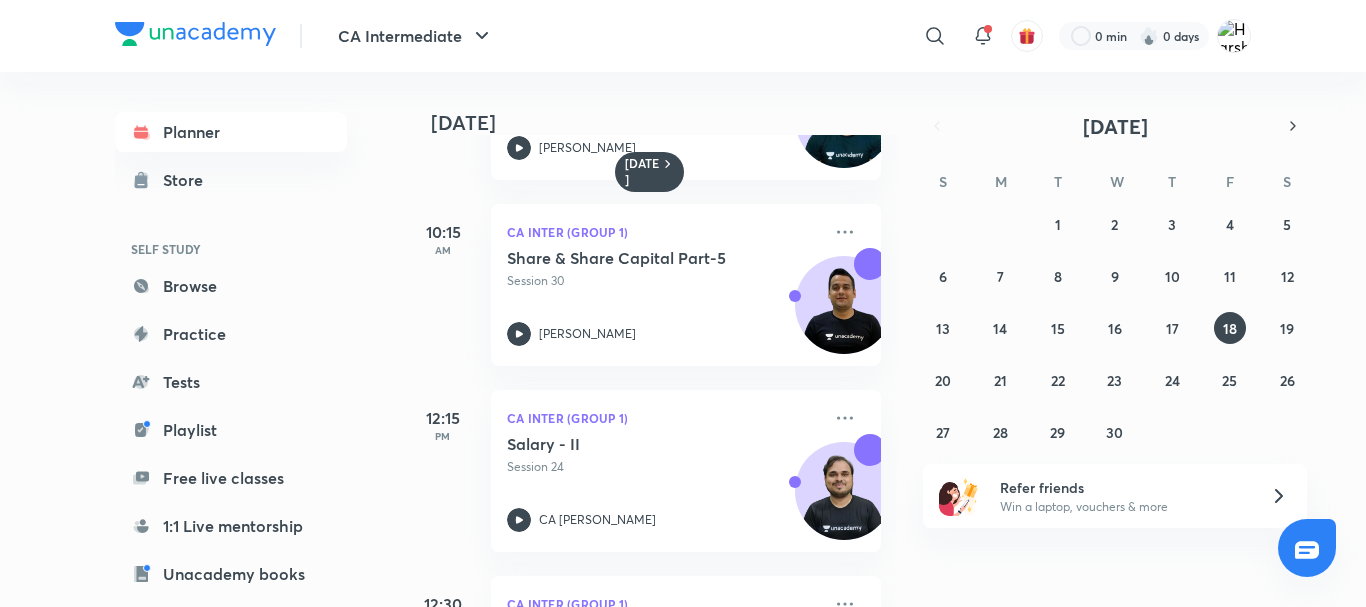 scroll, scrollTop: 518, scrollLeft: 0, axis: vertical 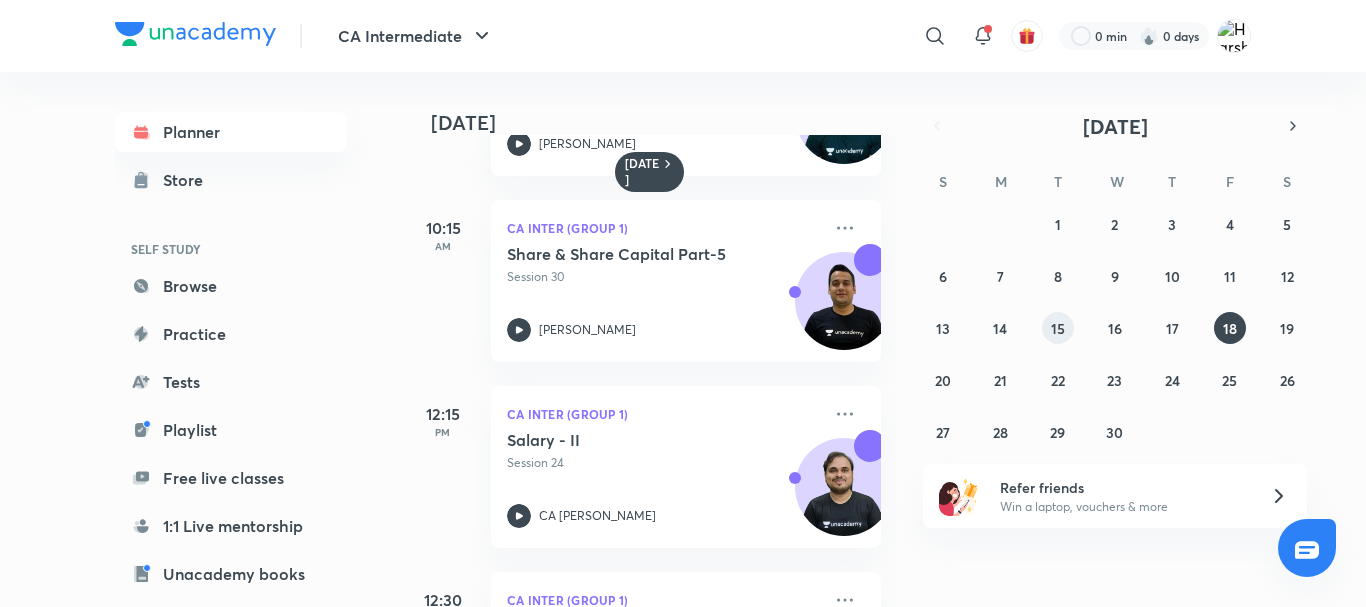click on "15" at bounding box center [1058, 328] 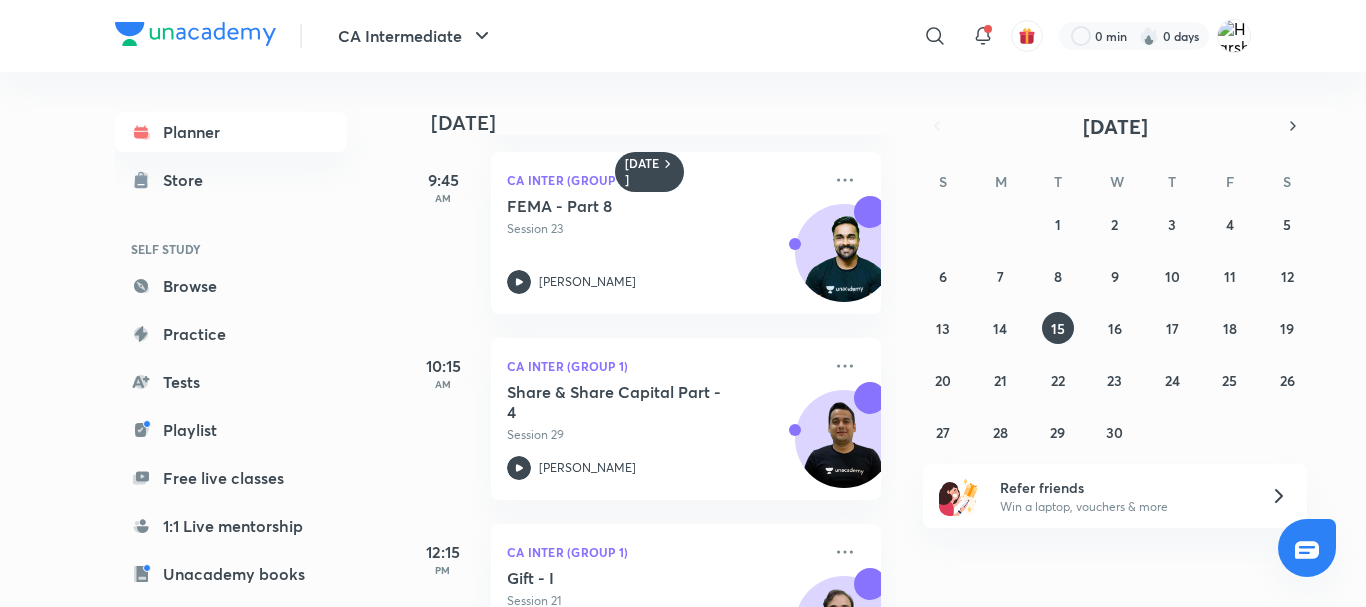 scroll, scrollTop: 528, scrollLeft: 0, axis: vertical 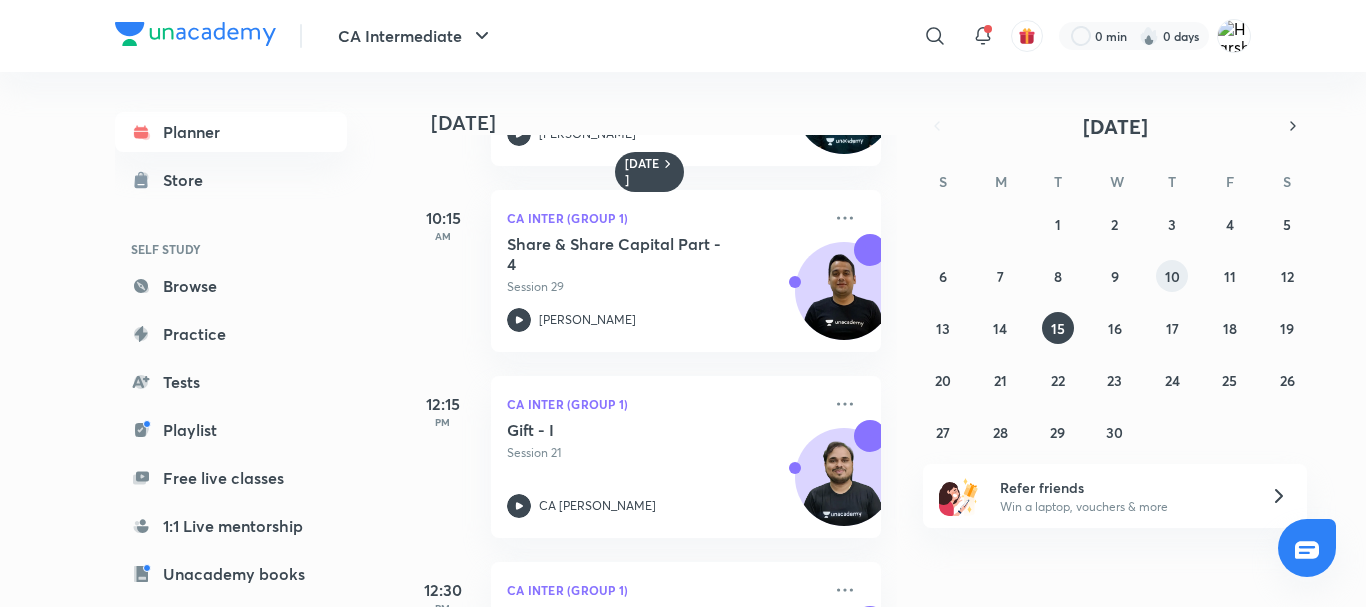 click on "10" at bounding box center (1172, 276) 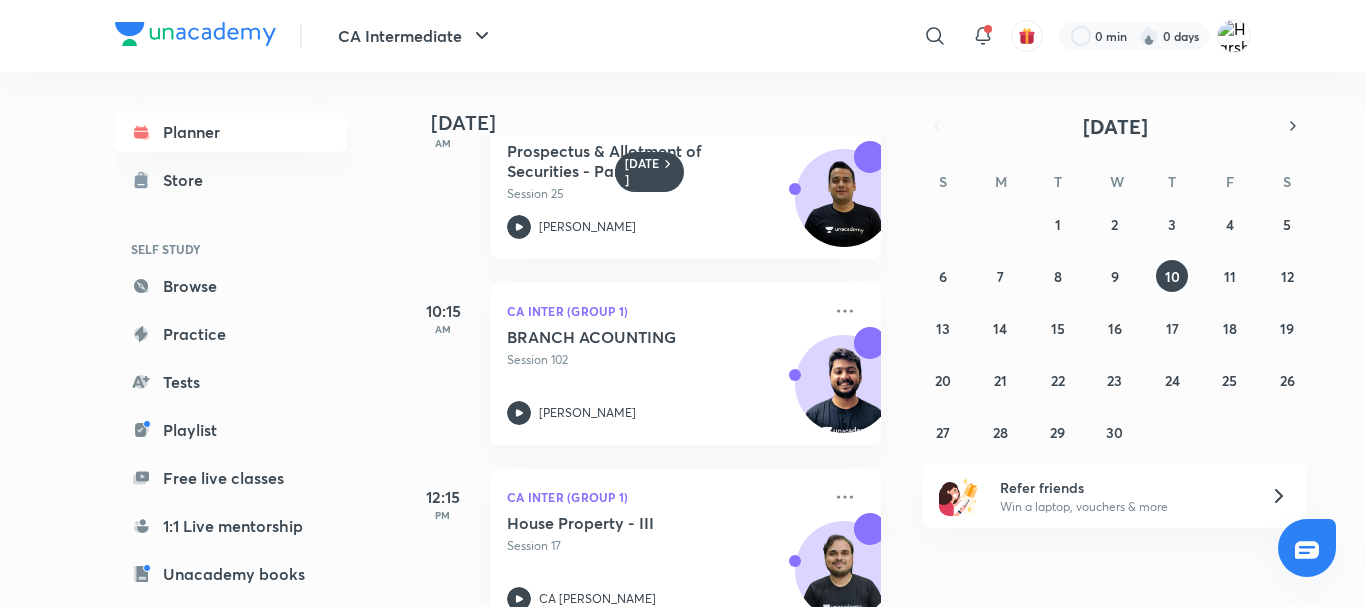 scroll, scrollTop: 734, scrollLeft: 0, axis: vertical 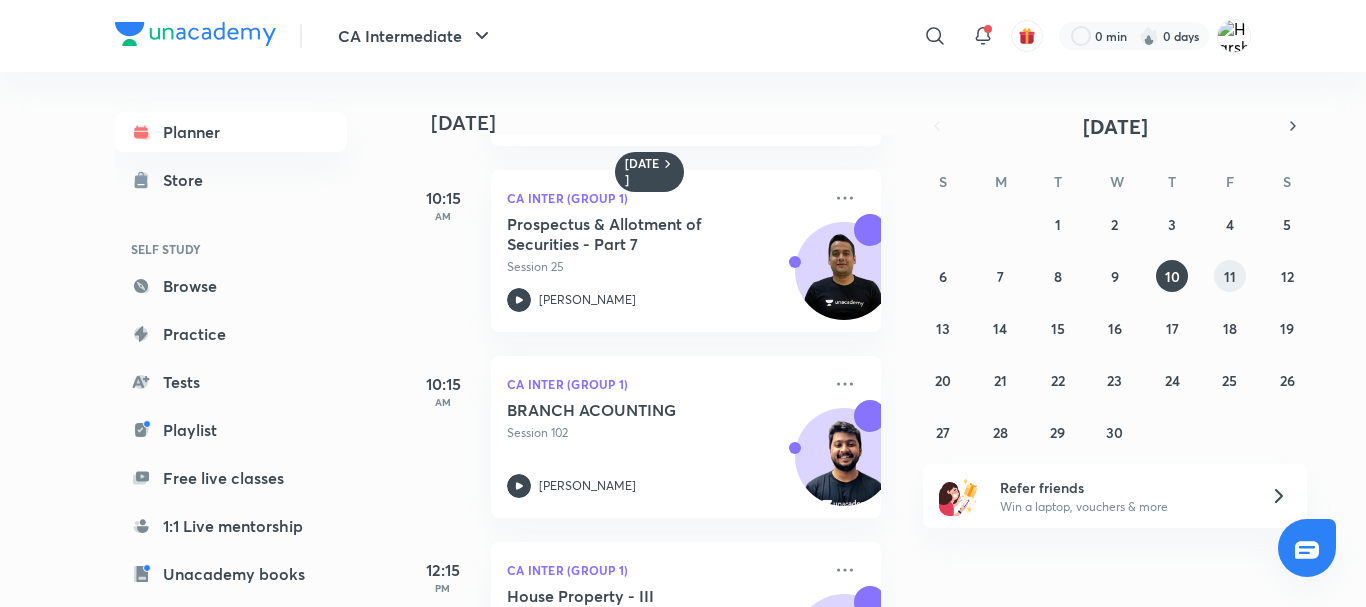 click on "11" at bounding box center (1230, 276) 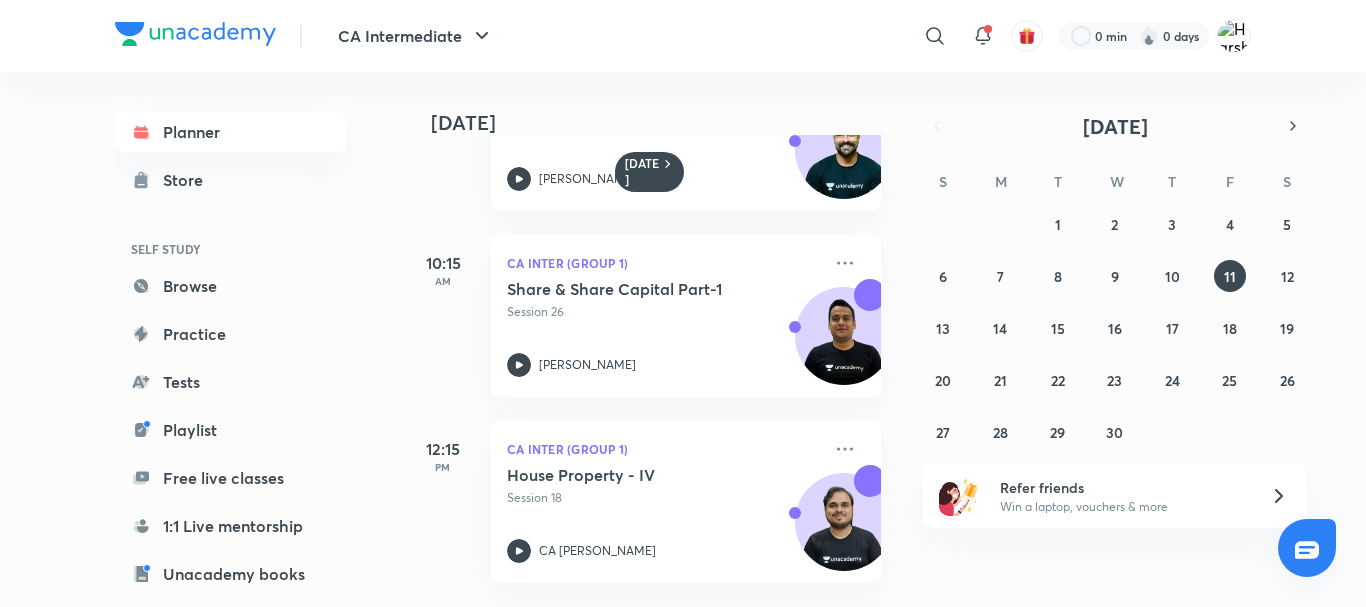 scroll, scrollTop: 688, scrollLeft: 0, axis: vertical 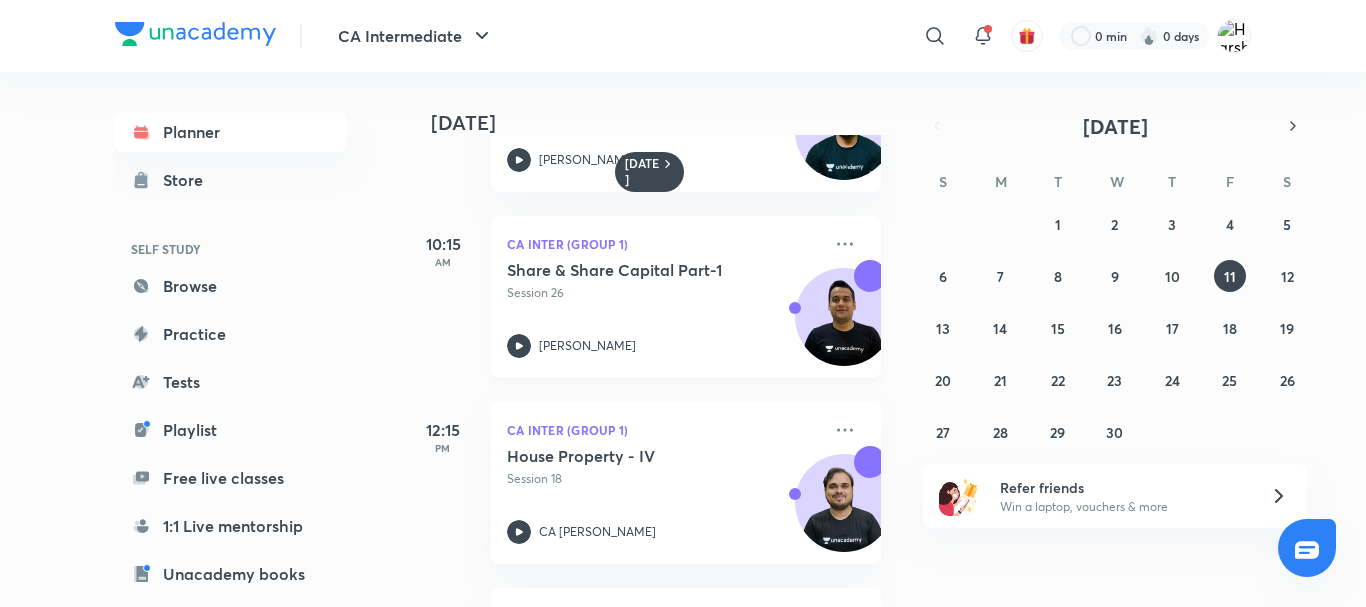click on "Share & Share Capital Part-1 Session 26 Ankit Oberoi" at bounding box center [664, 309] 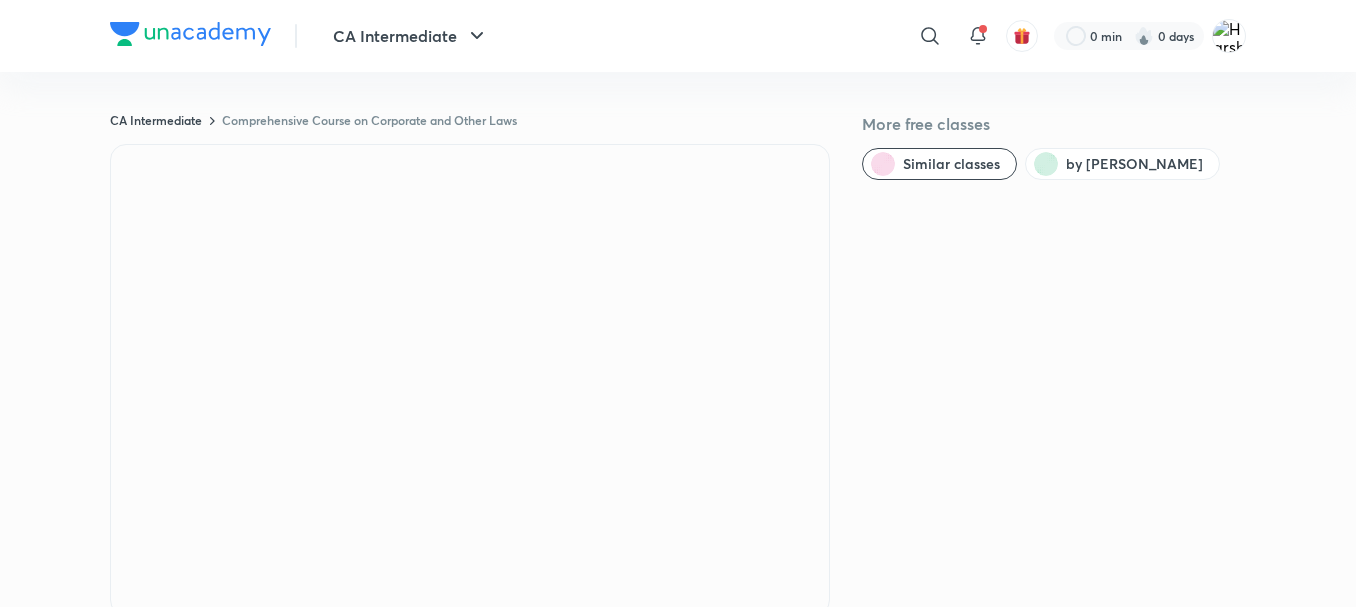 scroll, scrollTop: 0, scrollLeft: 0, axis: both 